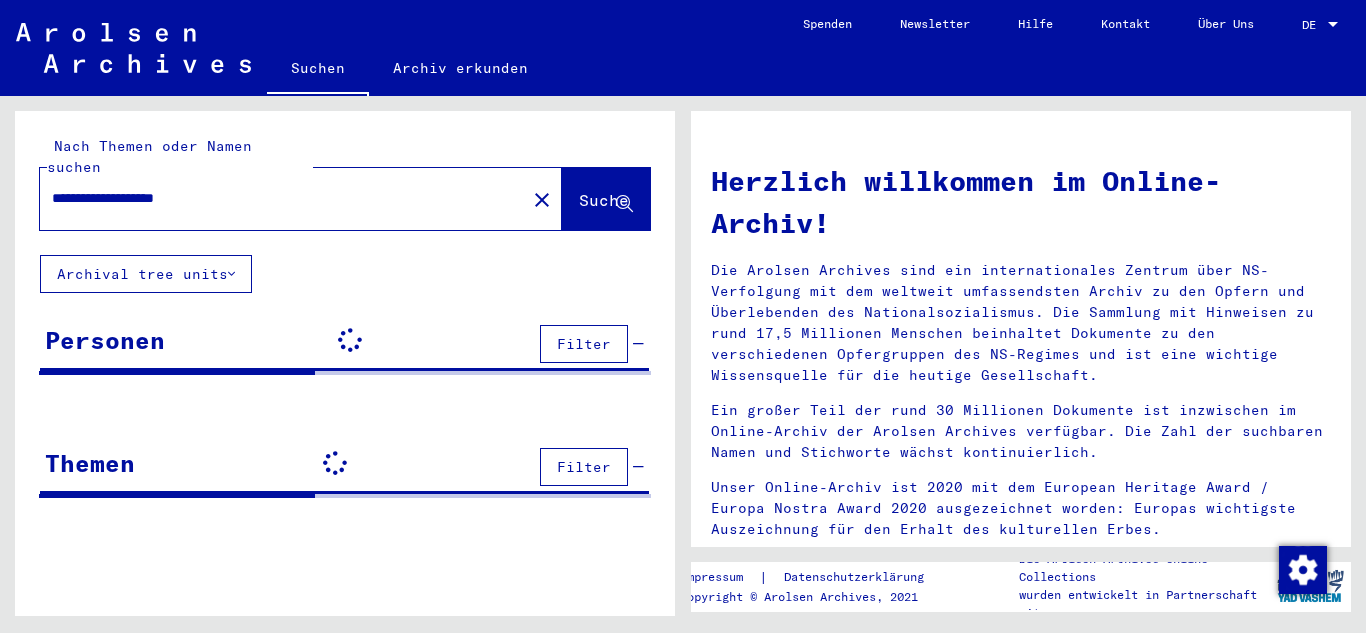 scroll, scrollTop: 0, scrollLeft: 0, axis: both 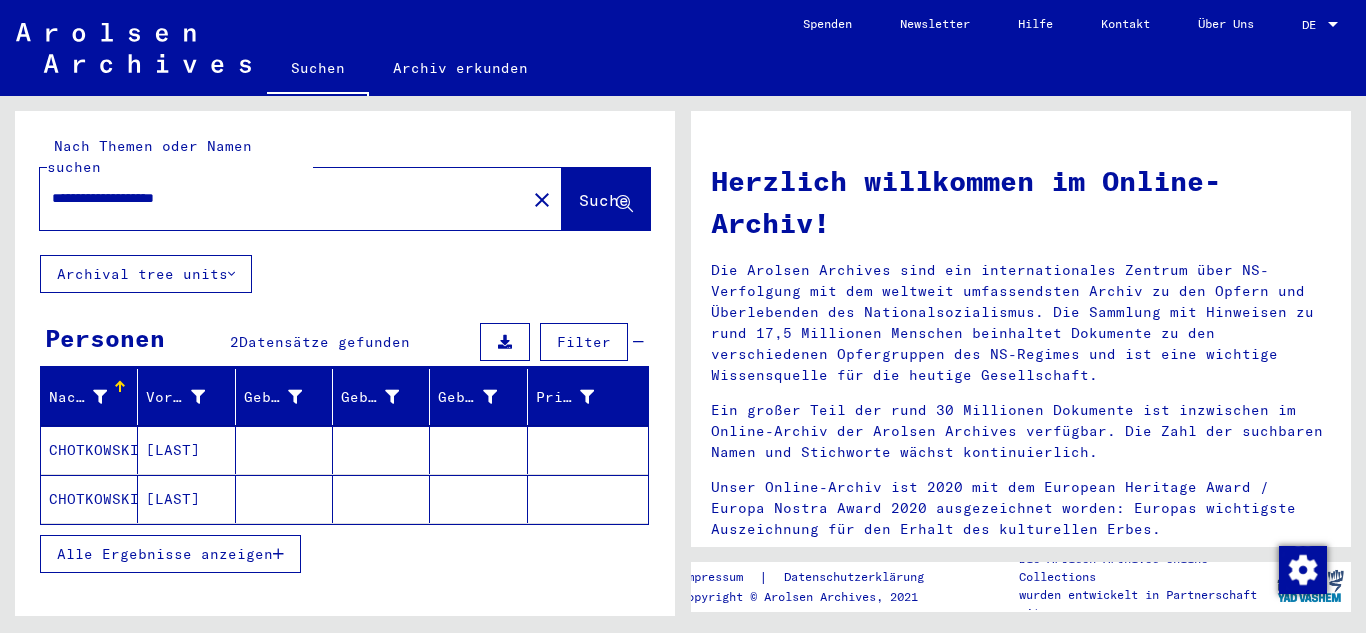 click on "[LAST]" at bounding box center [186, 499] 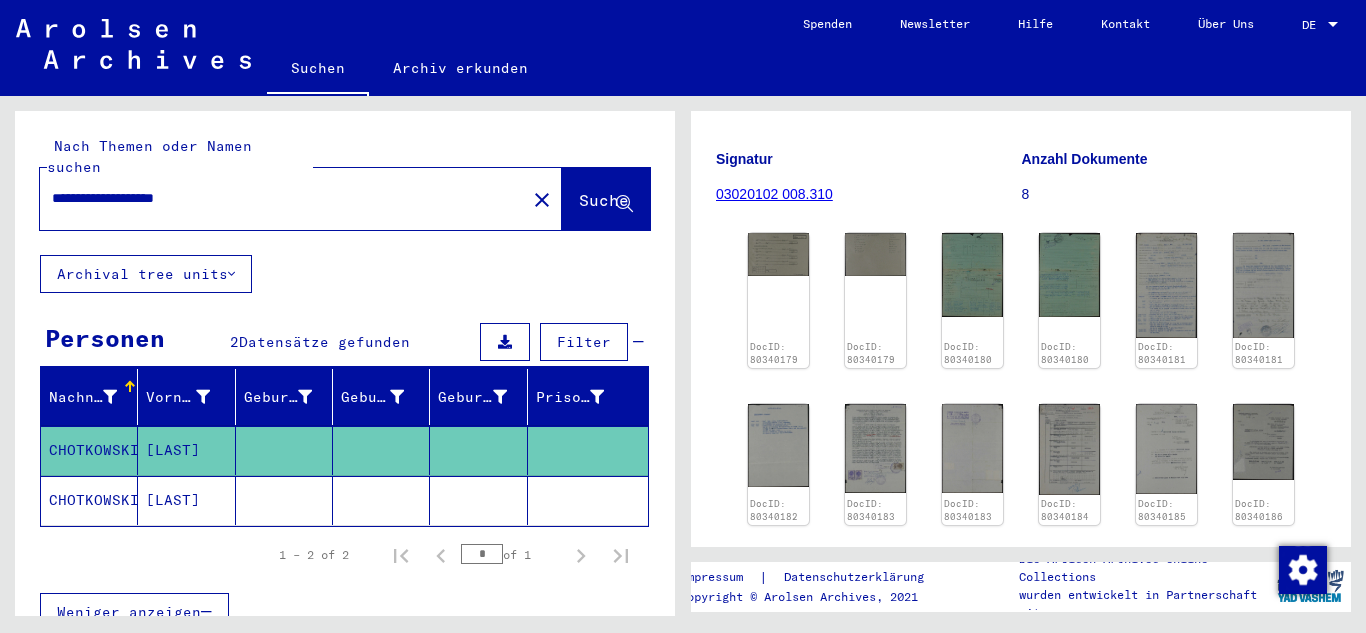 scroll, scrollTop: 300, scrollLeft: 0, axis: vertical 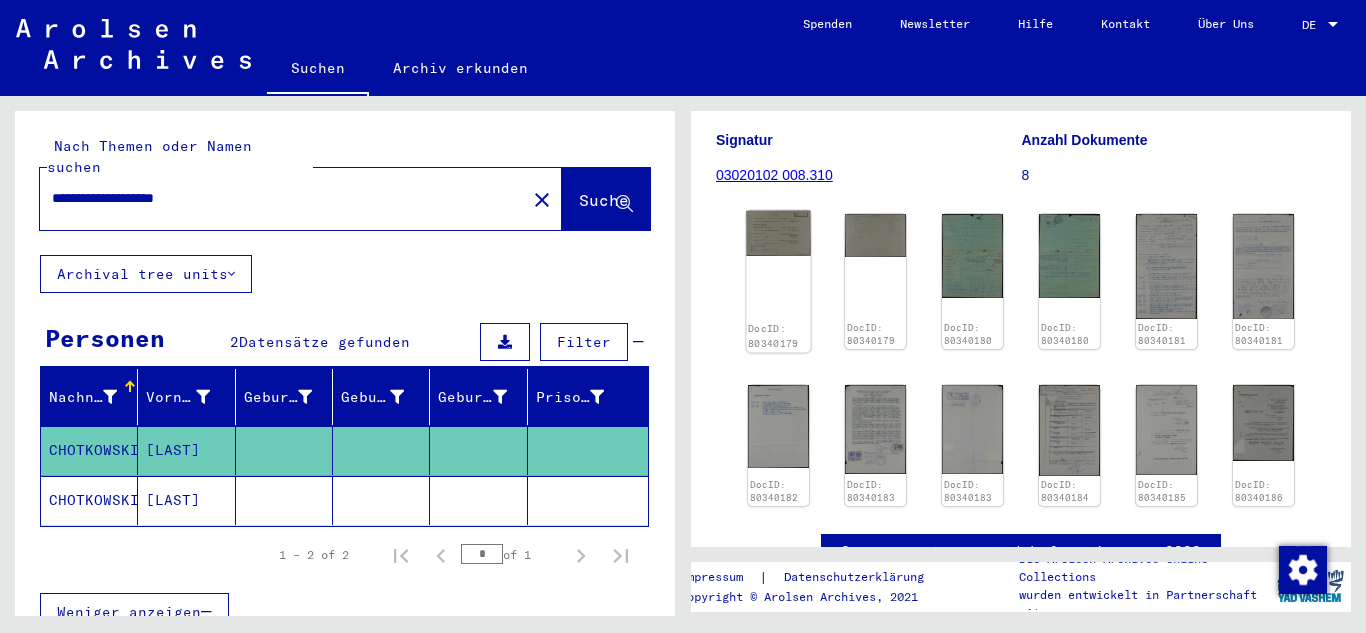 click 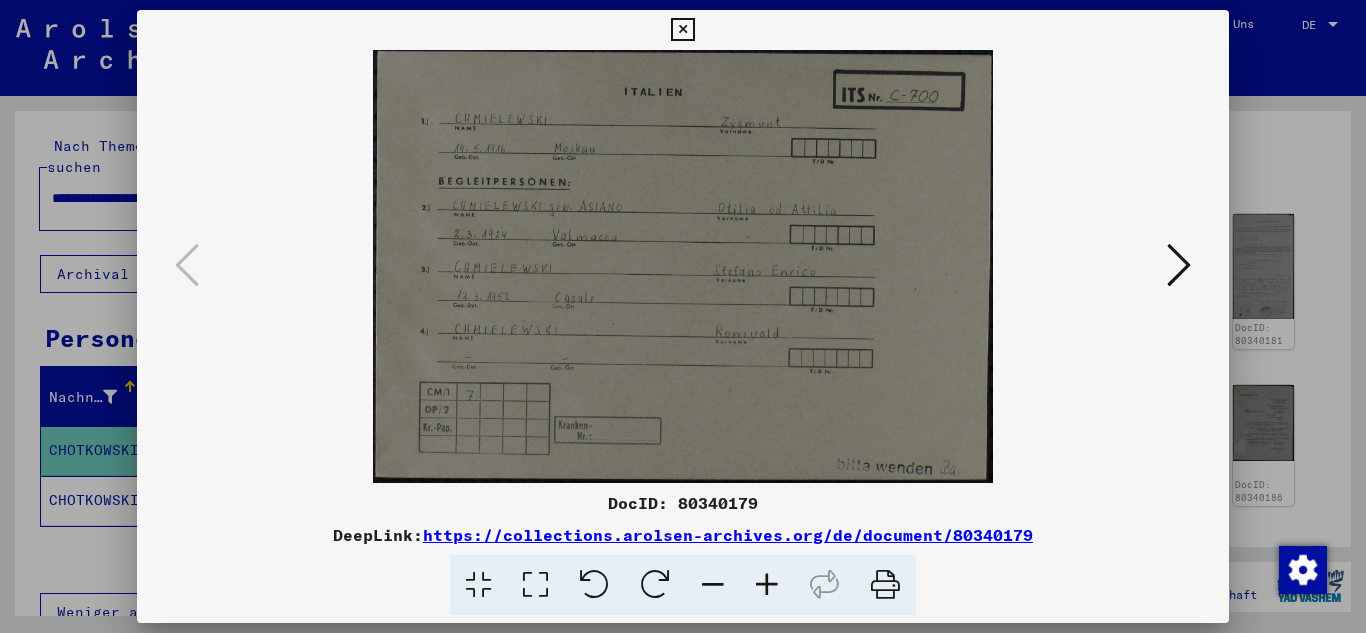 click at bounding box center (1179, 265) 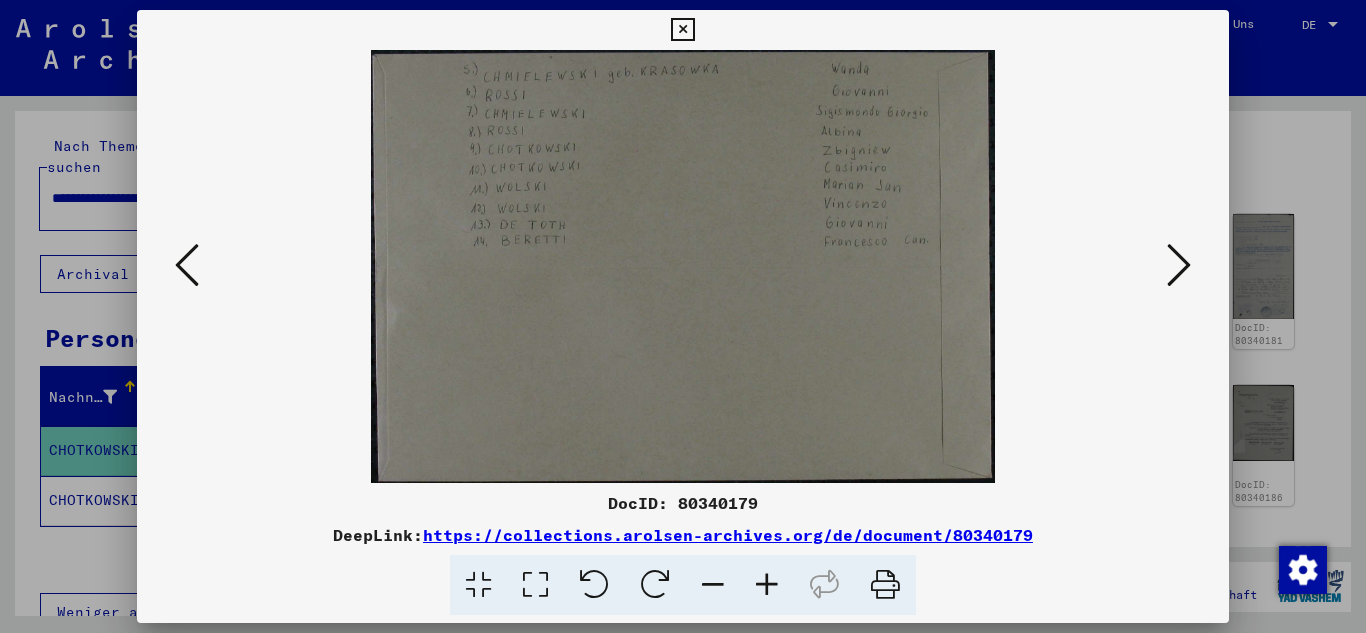 click at bounding box center [1179, 265] 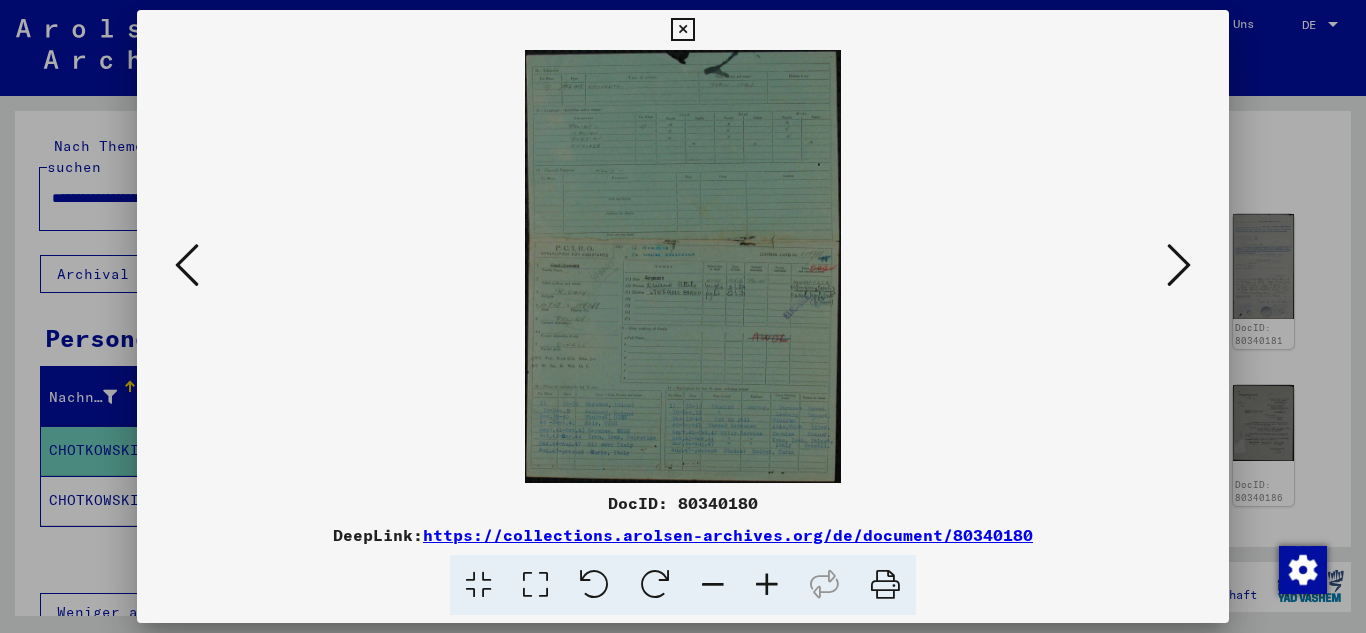 click at bounding box center [1179, 265] 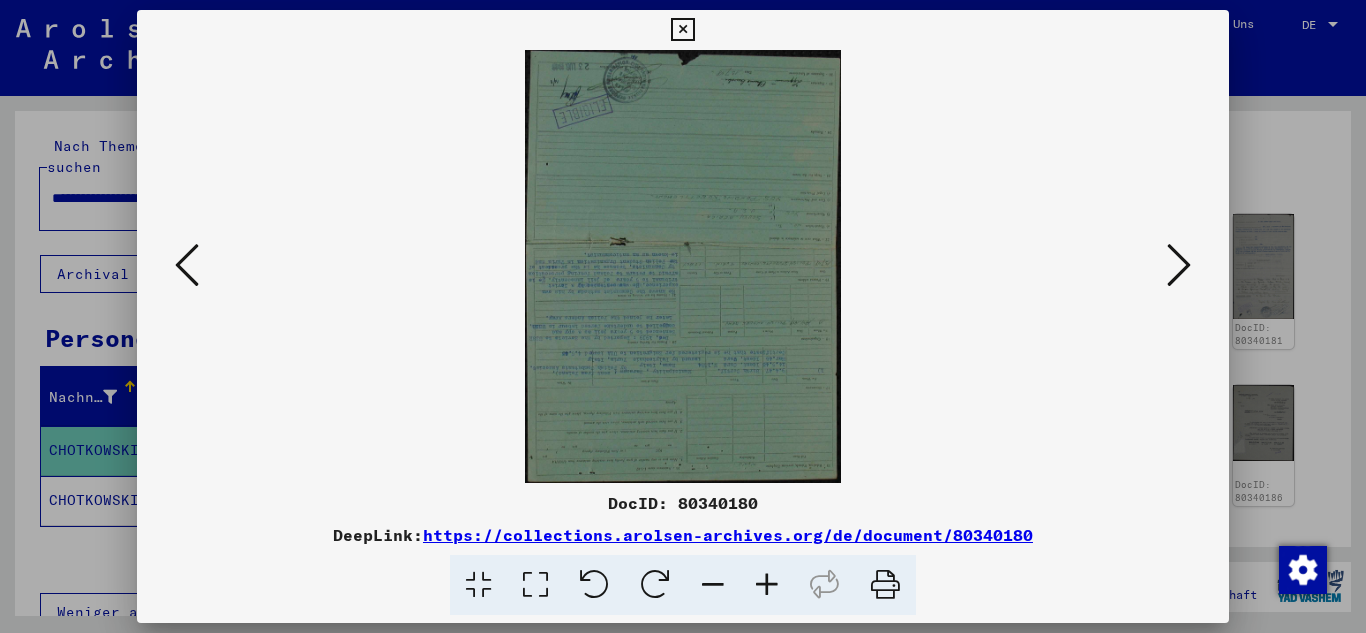 click at bounding box center [1179, 265] 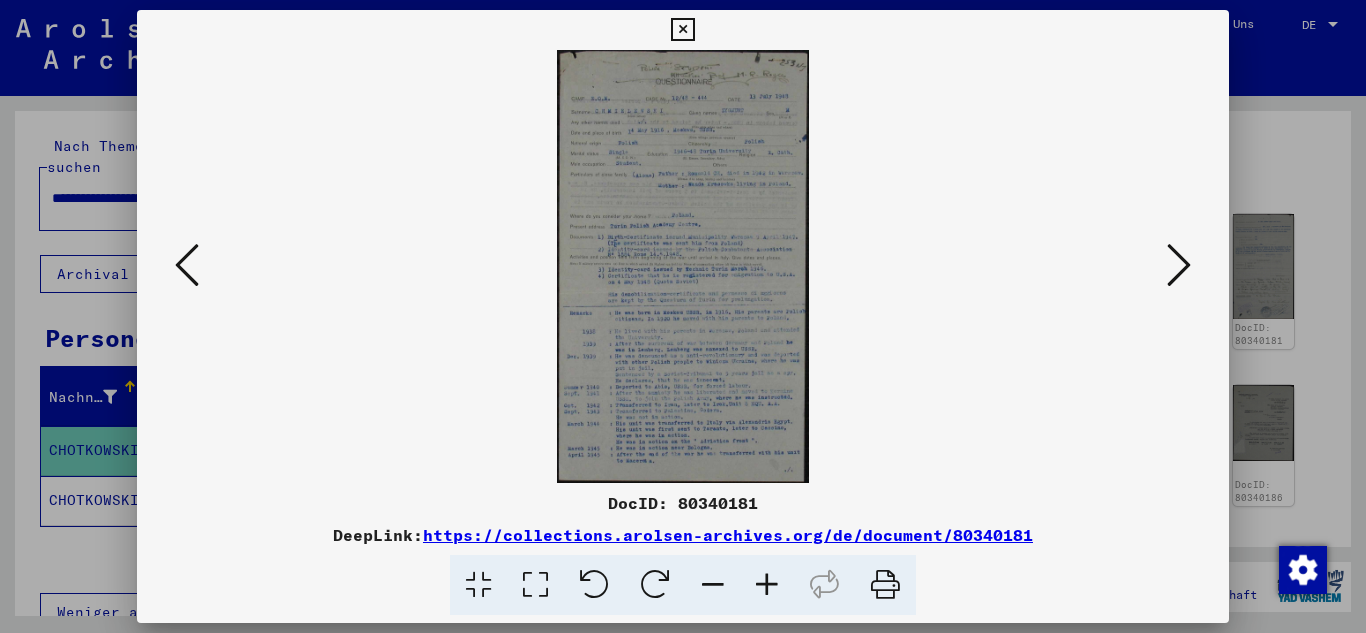 click at bounding box center (767, 585) 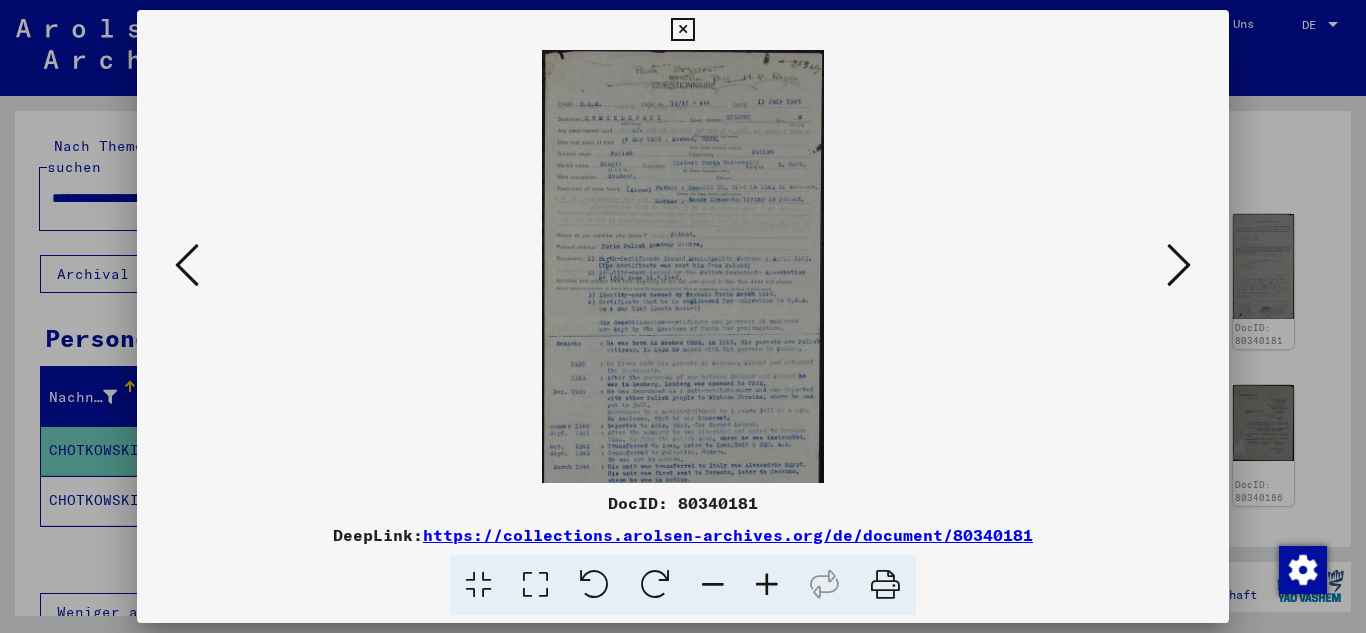 click at bounding box center [767, 585] 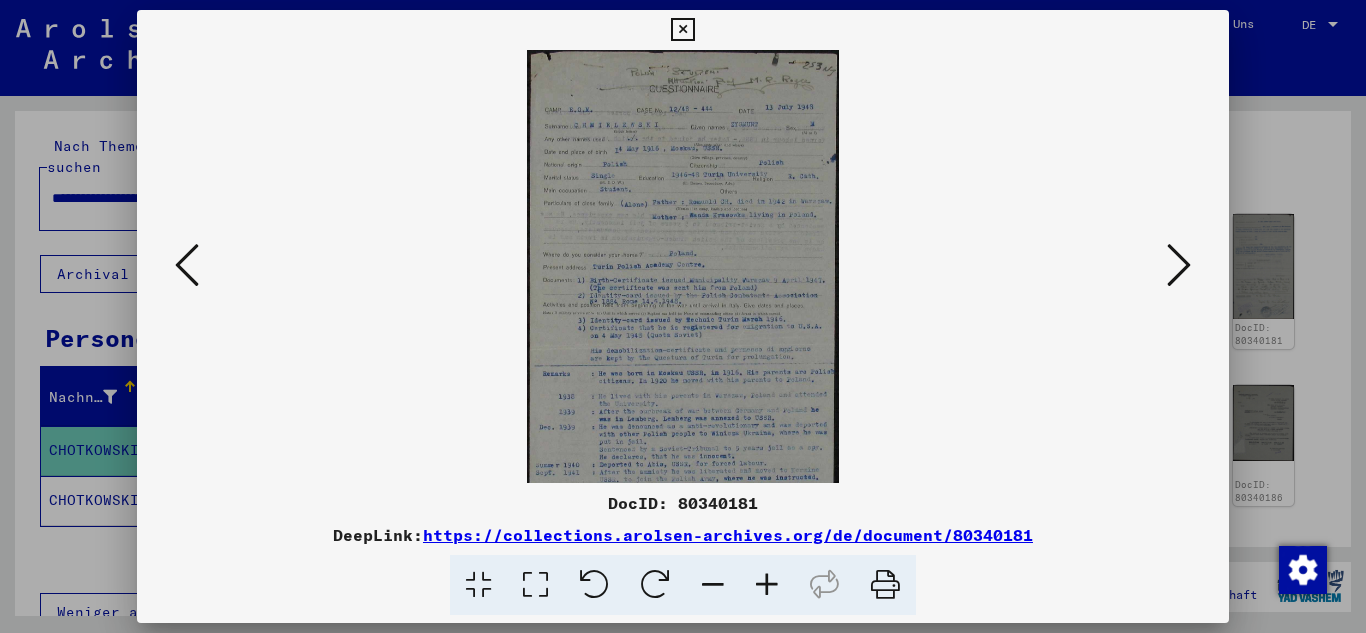 click at bounding box center (767, 585) 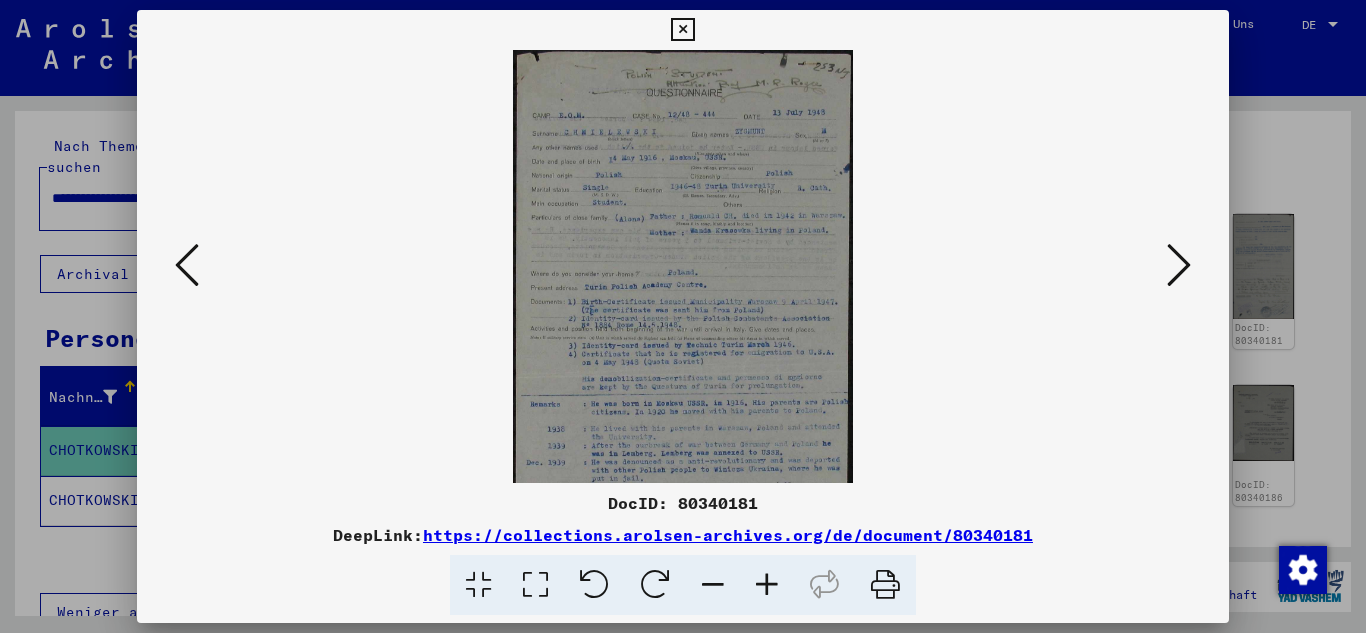 click at bounding box center [767, 585] 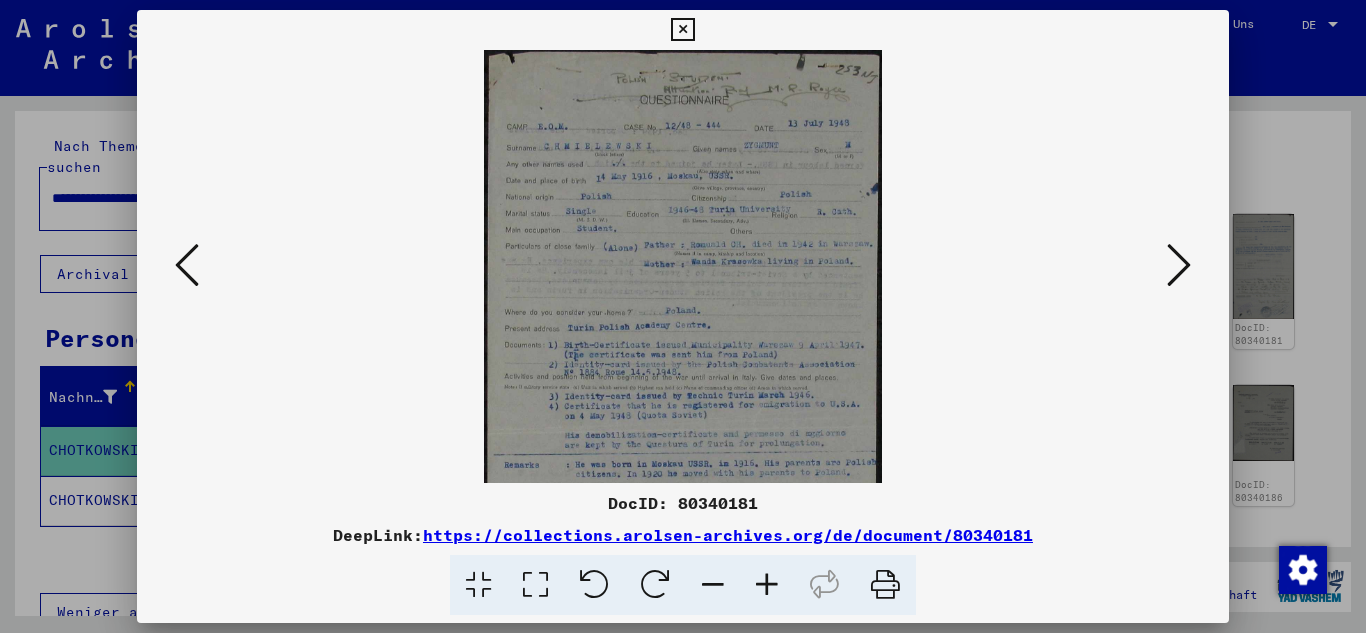 click at bounding box center (767, 585) 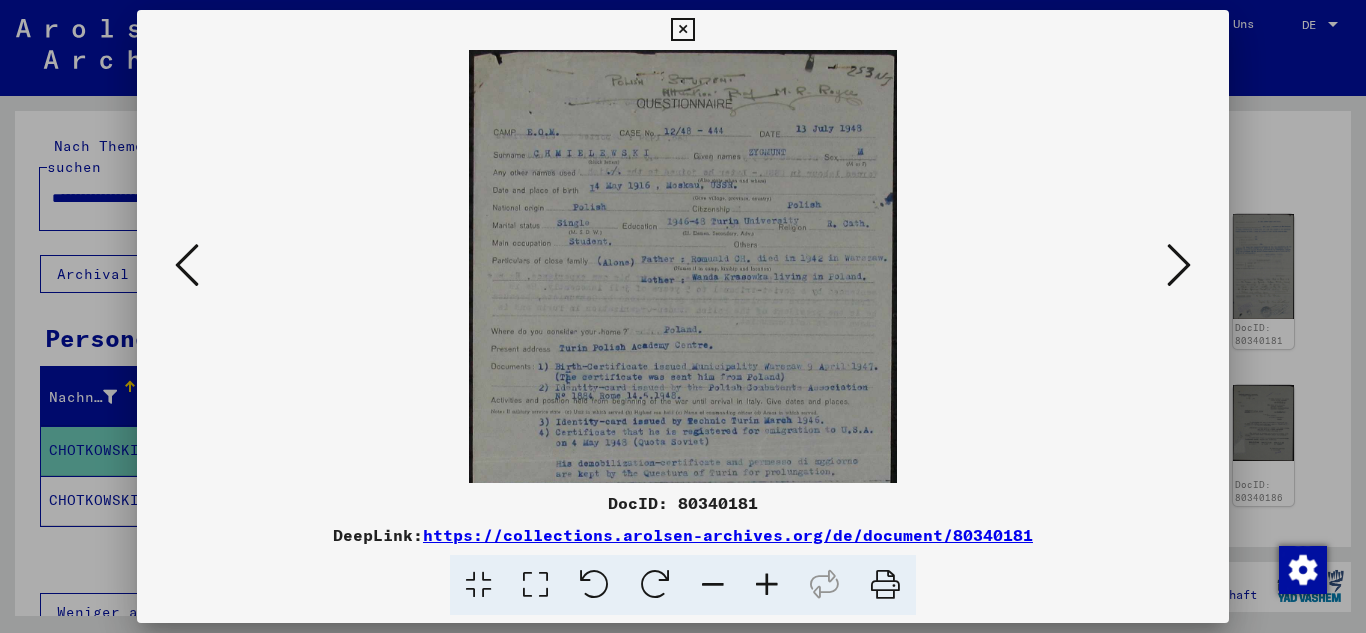click at bounding box center [767, 585] 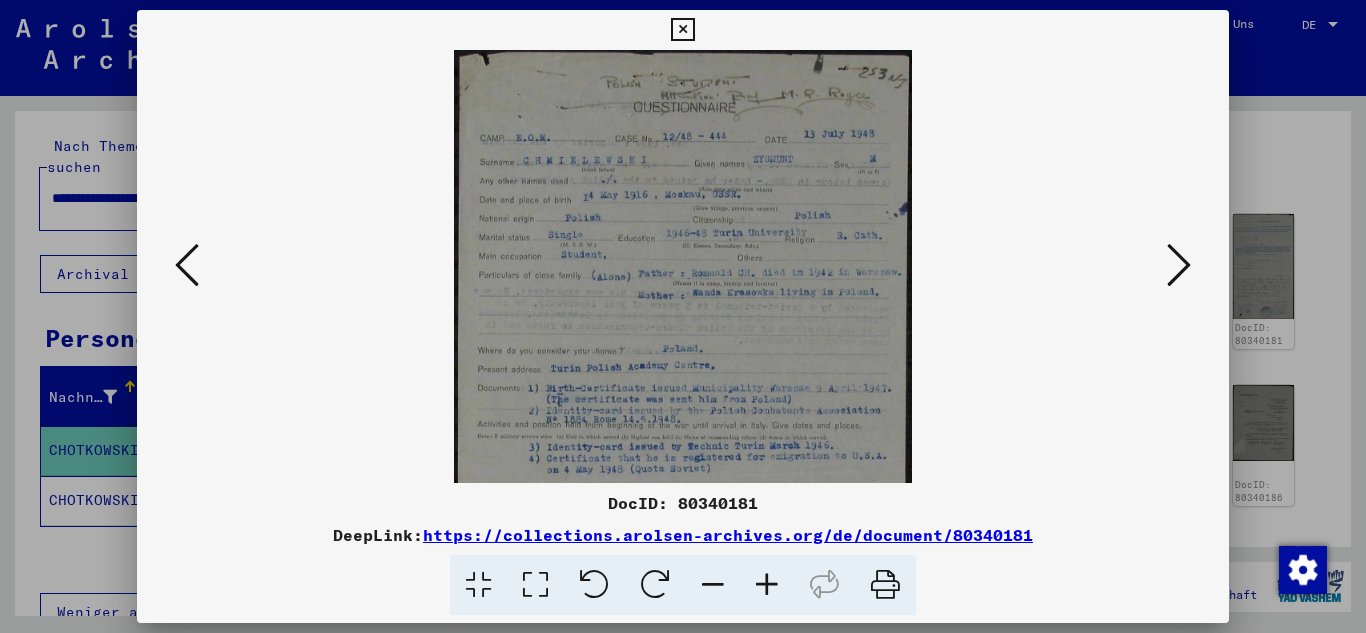click at bounding box center [767, 585] 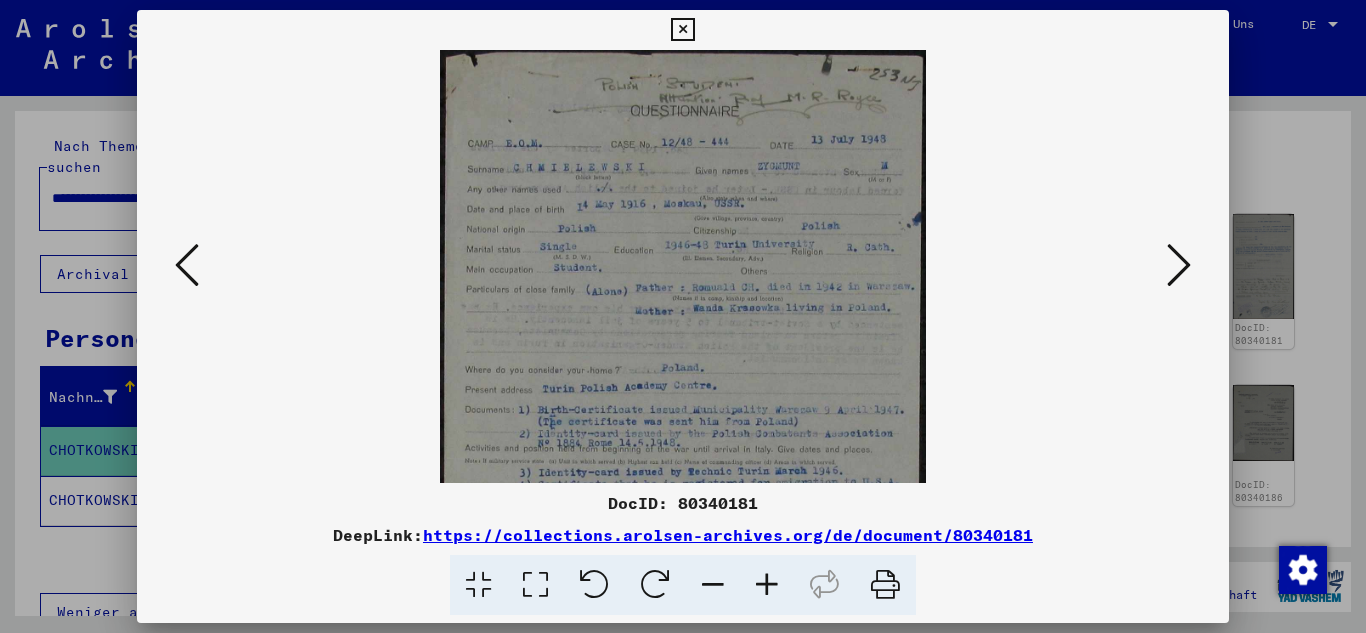 click at bounding box center (767, 585) 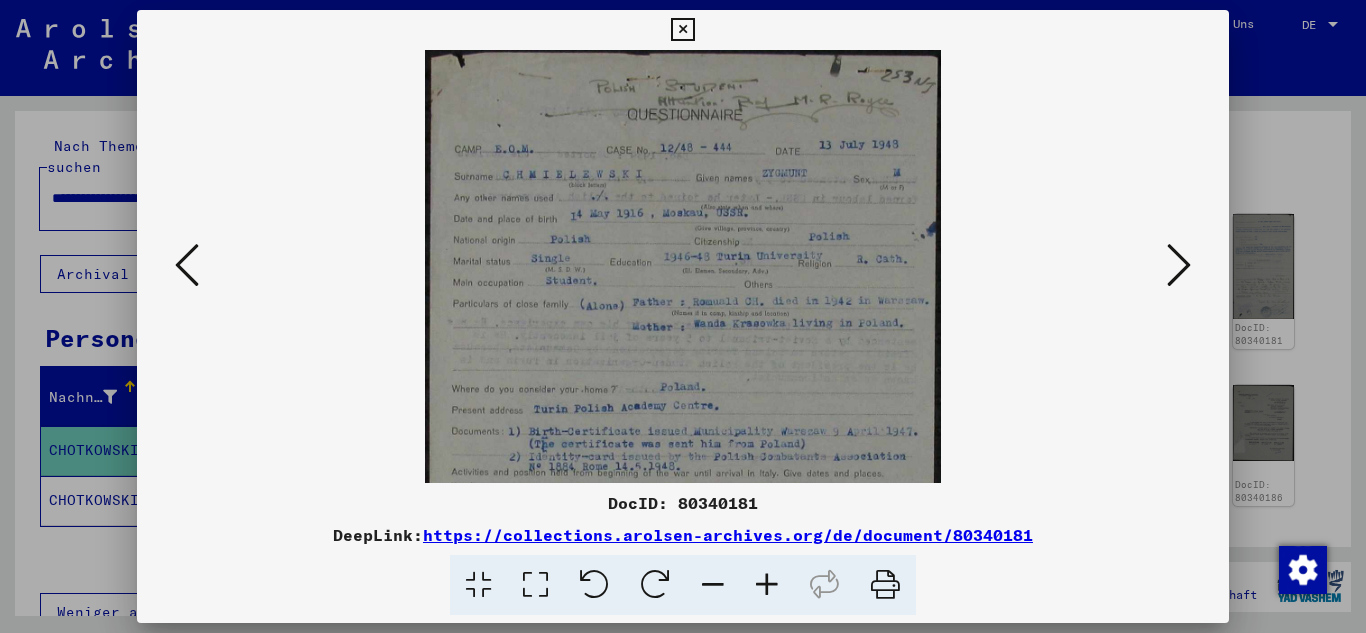 click at bounding box center (767, 585) 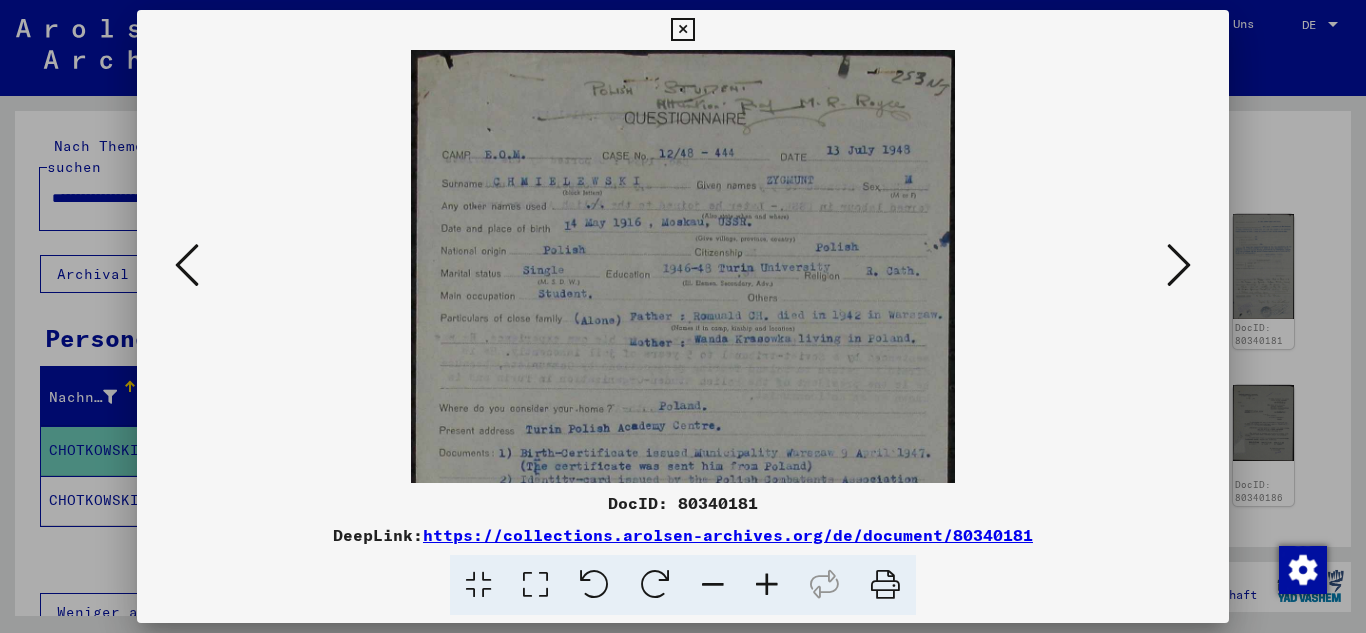 click at bounding box center (767, 585) 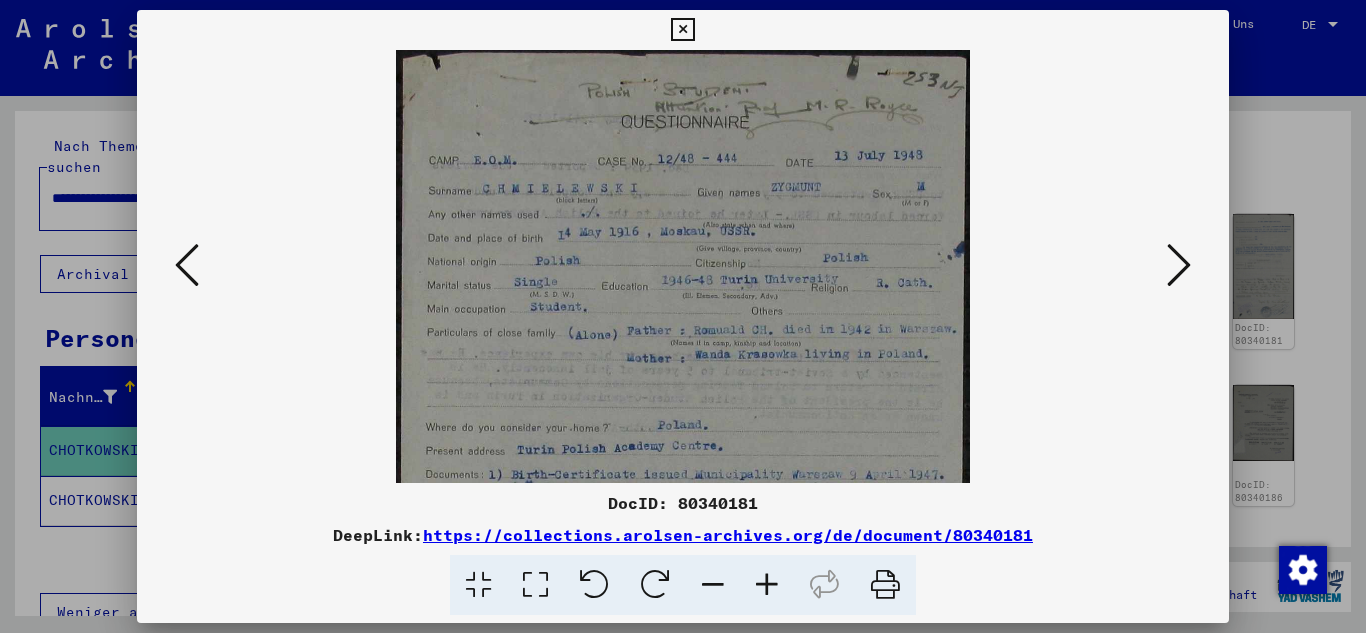 click at bounding box center [767, 585] 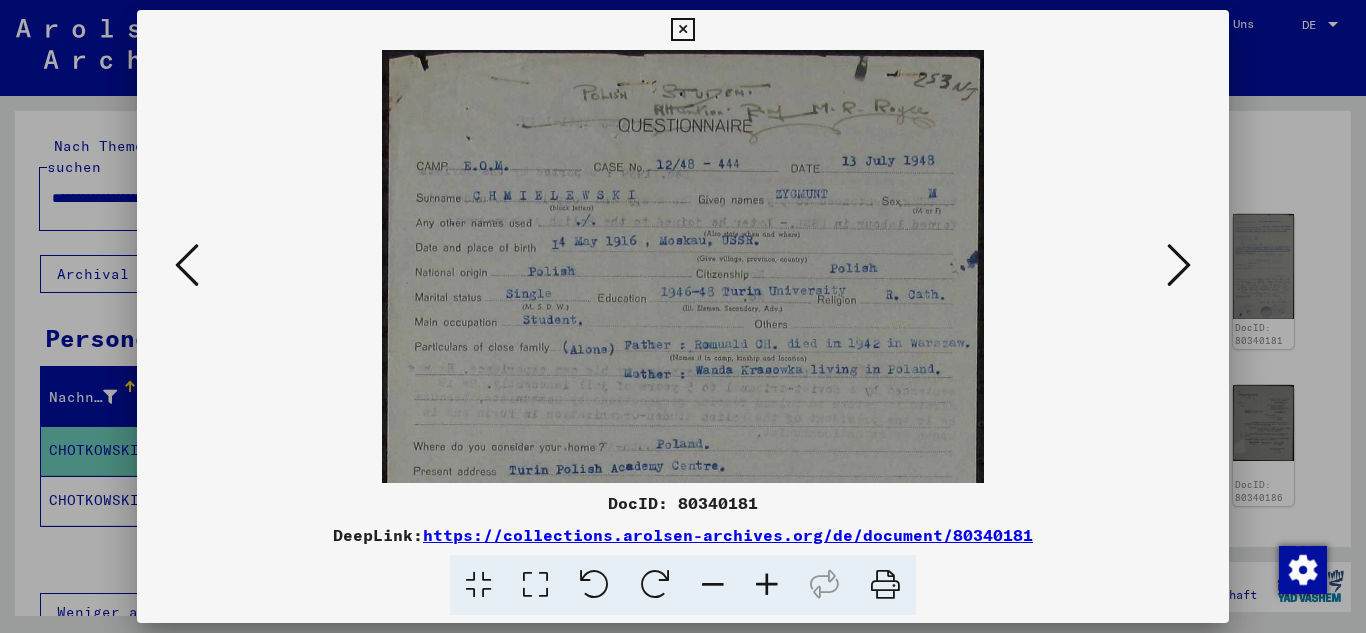 click at bounding box center [767, 585] 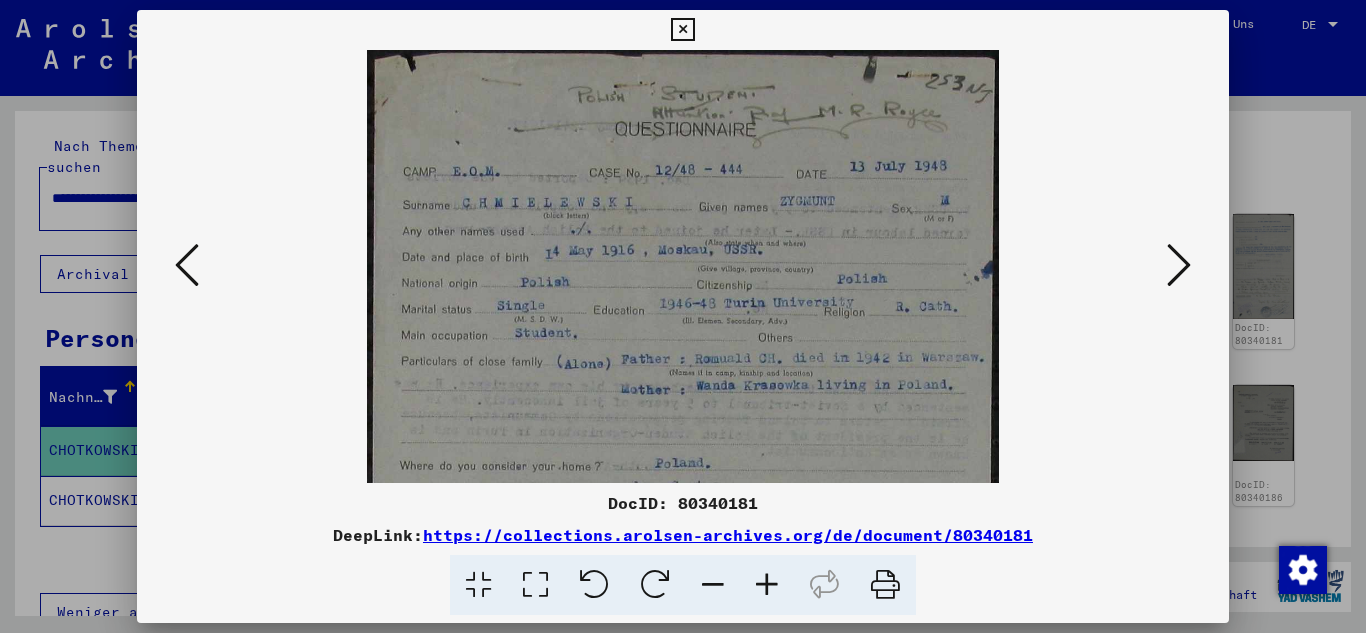 click at bounding box center [1179, 265] 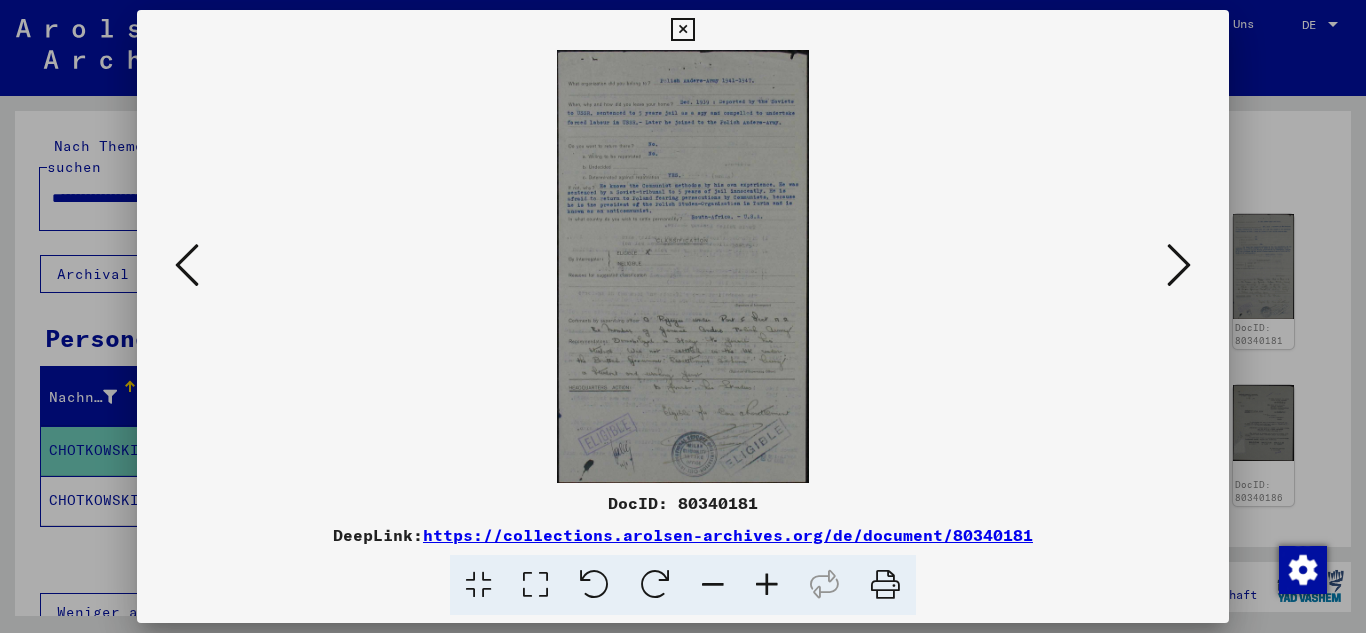 click at bounding box center [1179, 265] 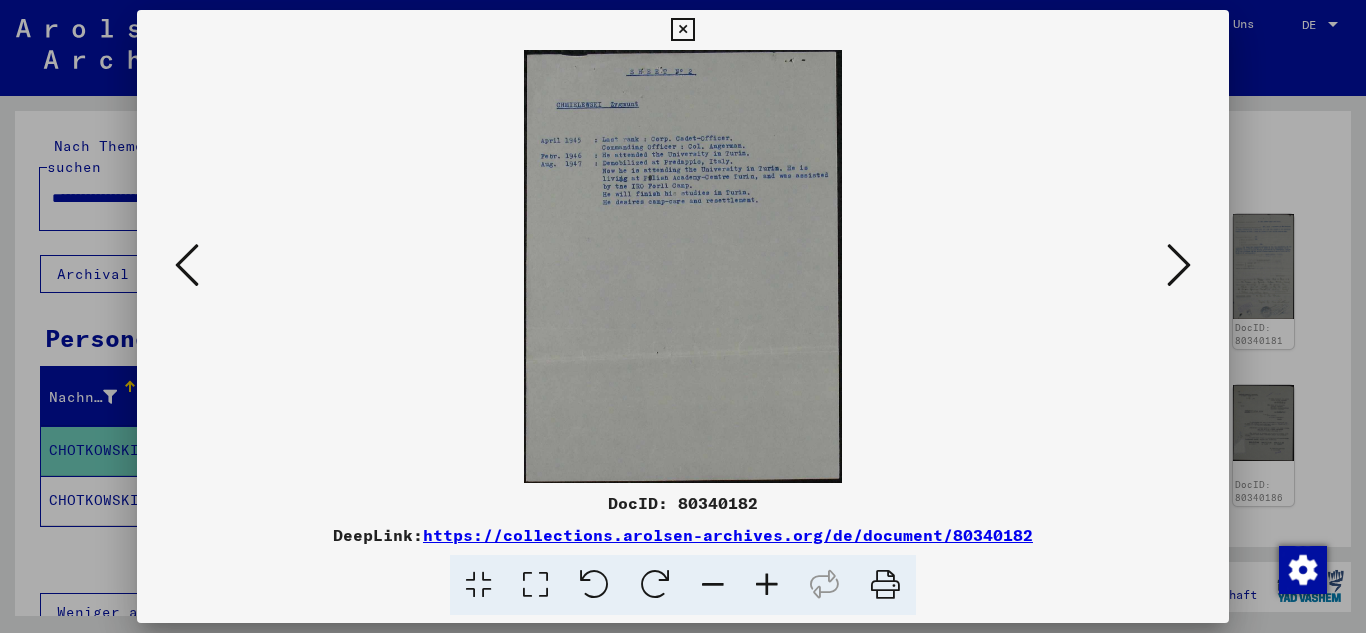 click at bounding box center (1179, 265) 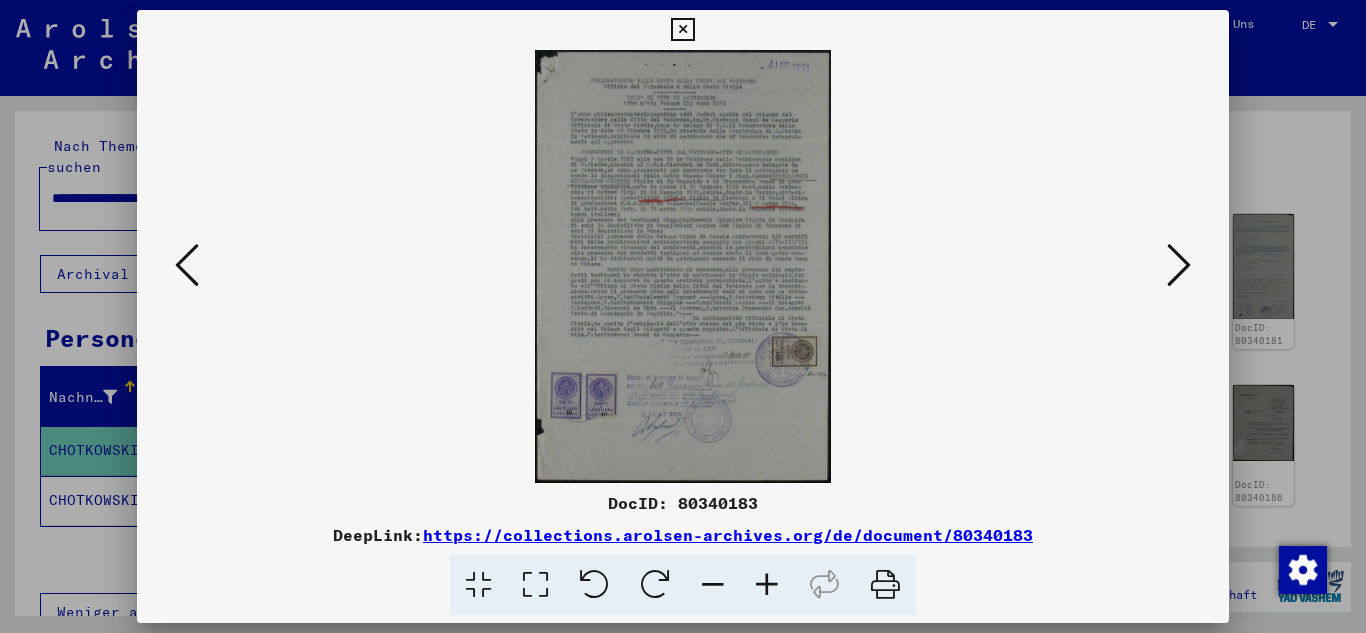 click at bounding box center (1179, 265) 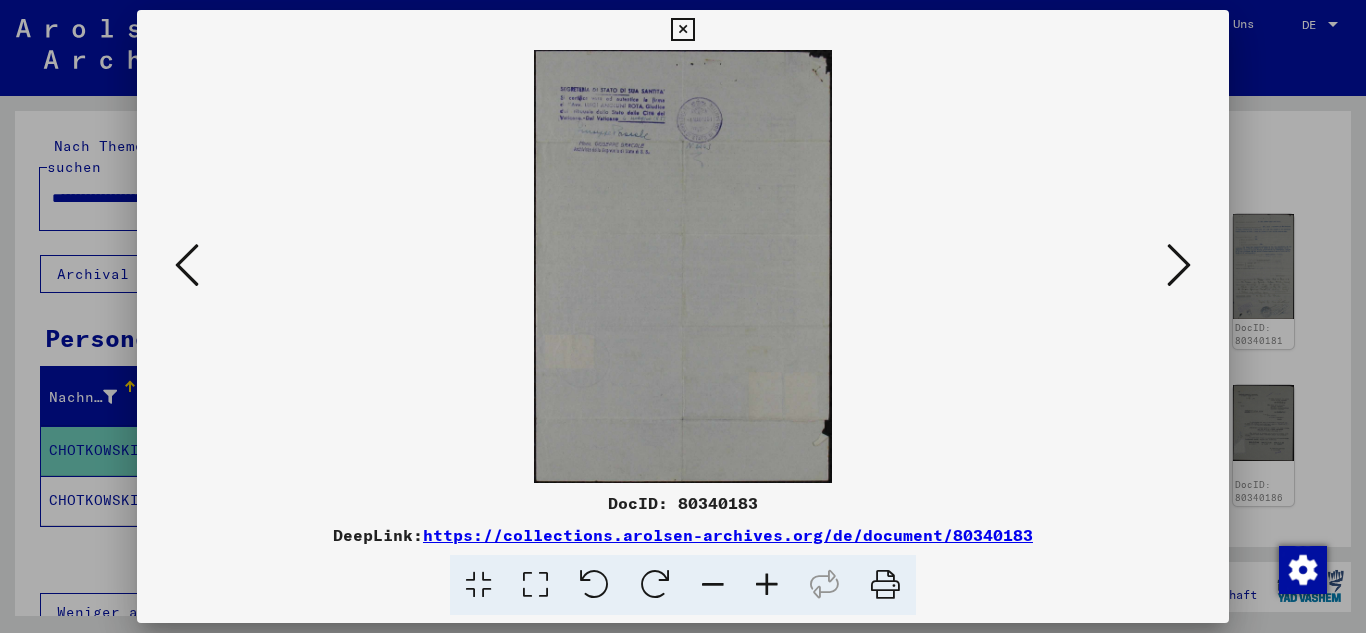 click at bounding box center (1179, 265) 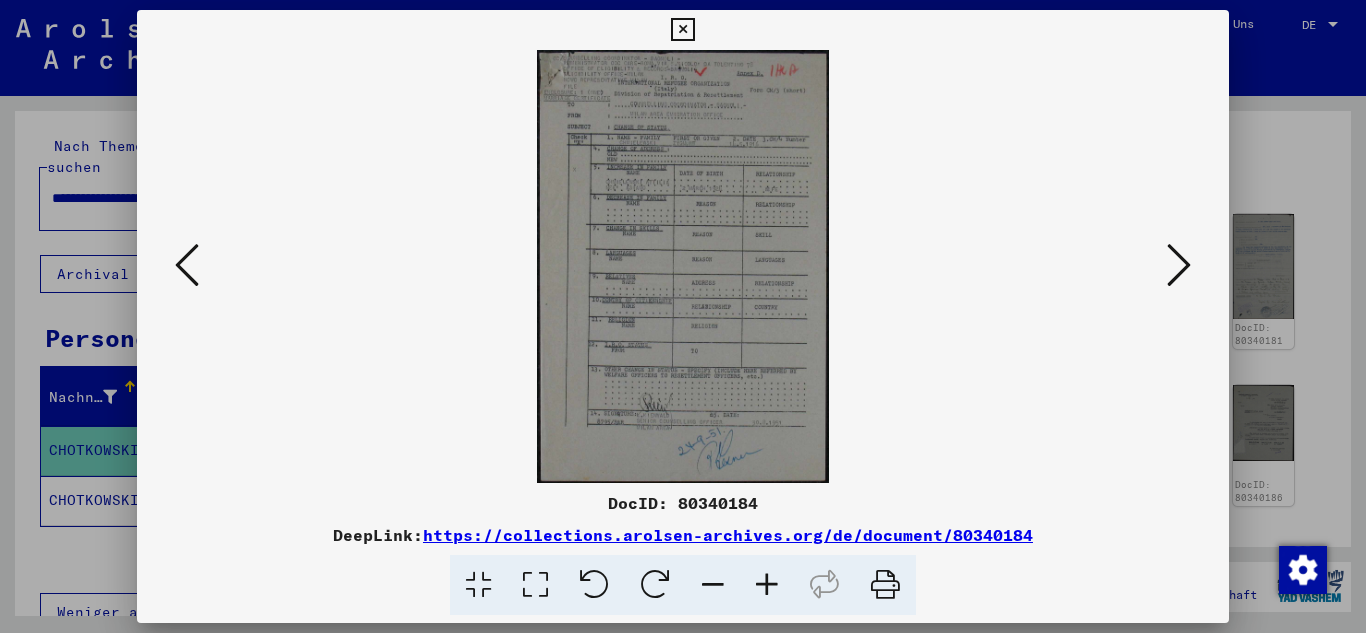 click at bounding box center (767, 585) 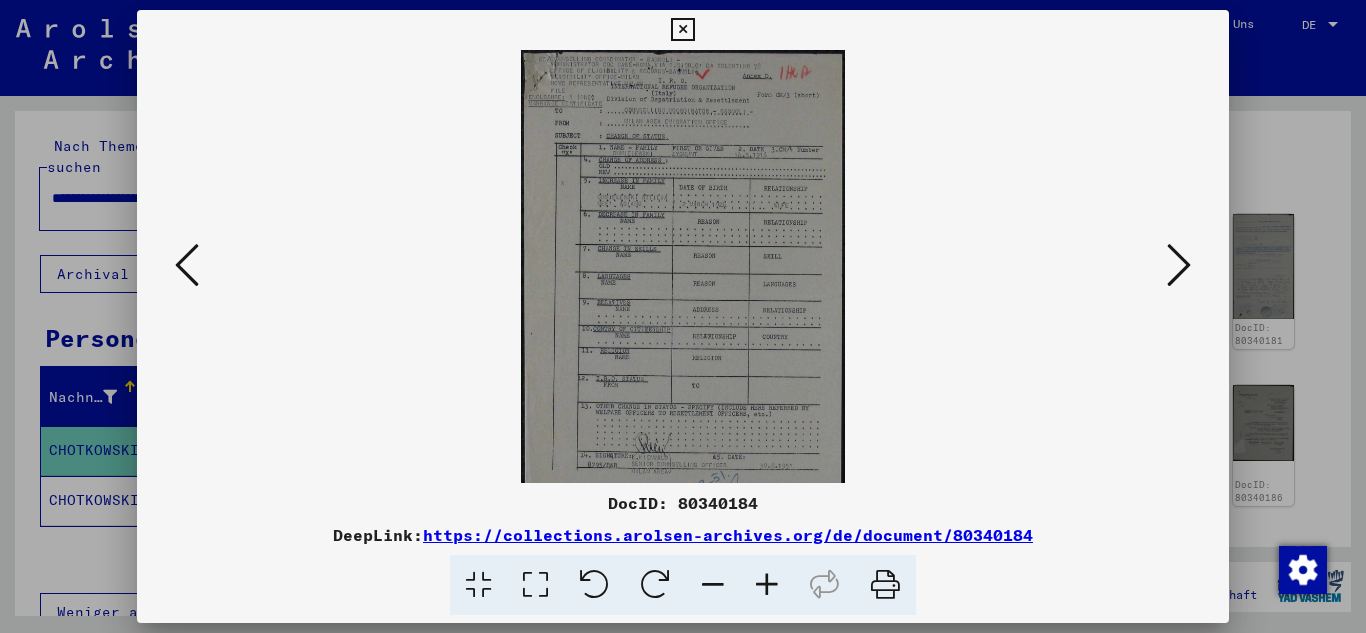 click at bounding box center (767, 585) 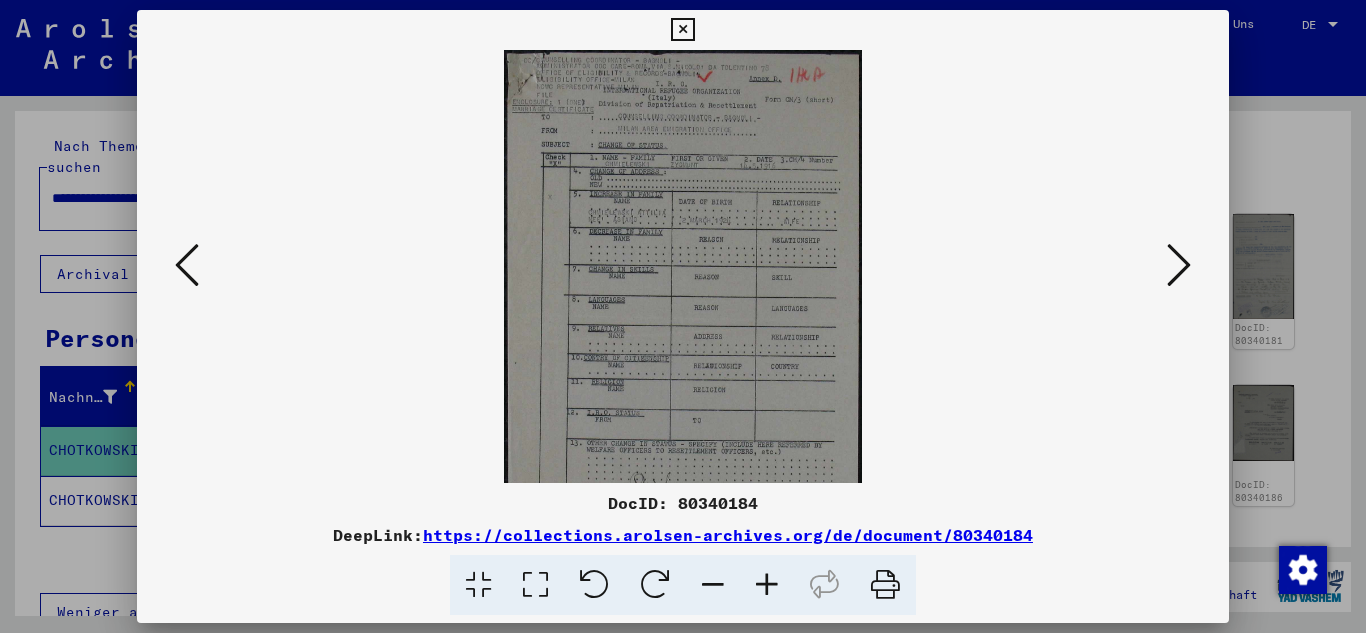 click at bounding box center (767, 585) 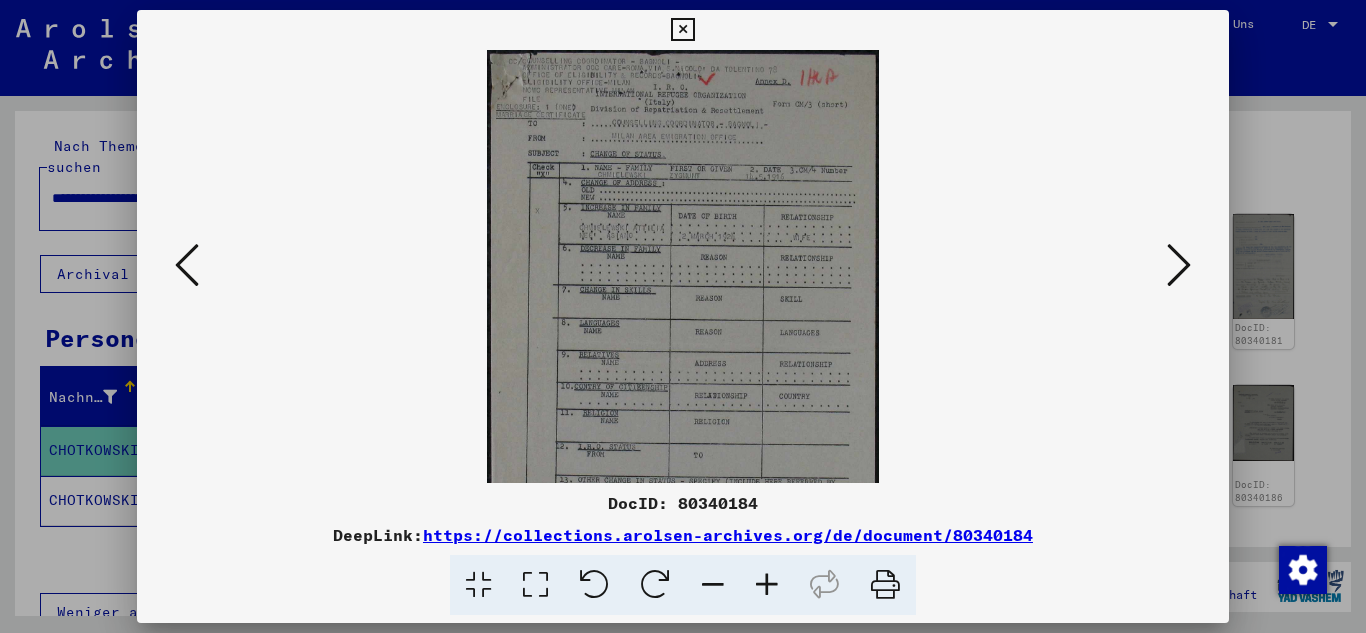 click at bounding box center [767, 585] 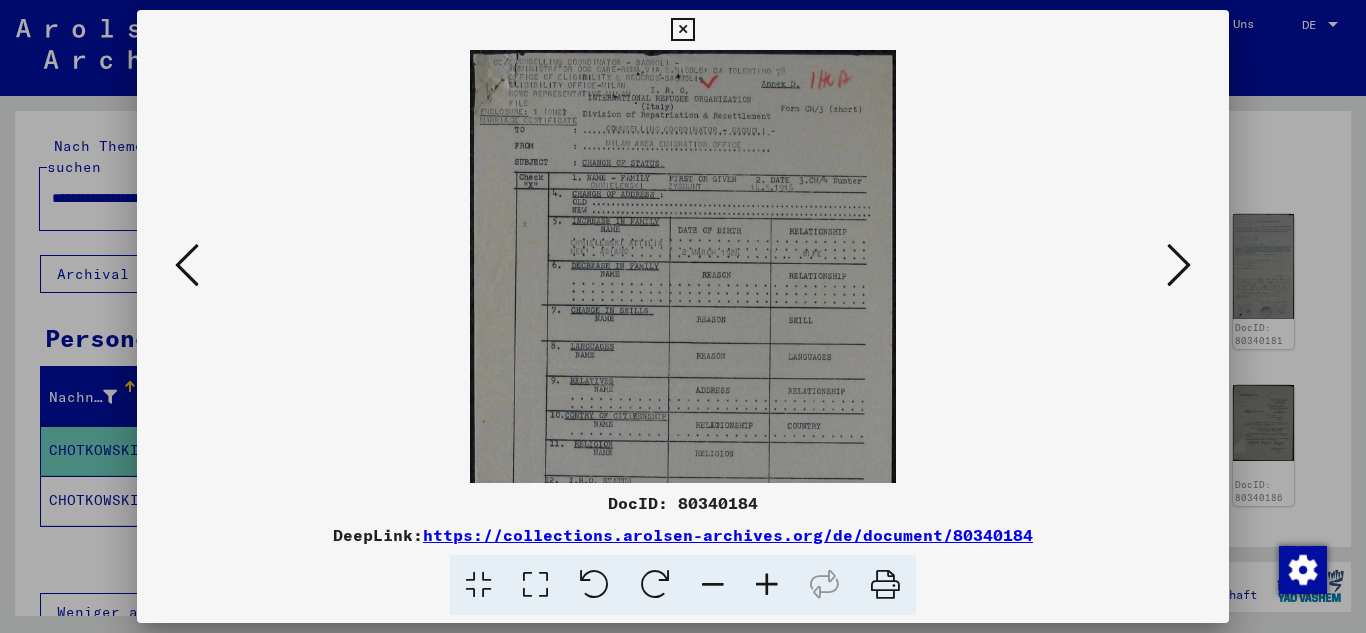 click at bounding box center (767, 585) 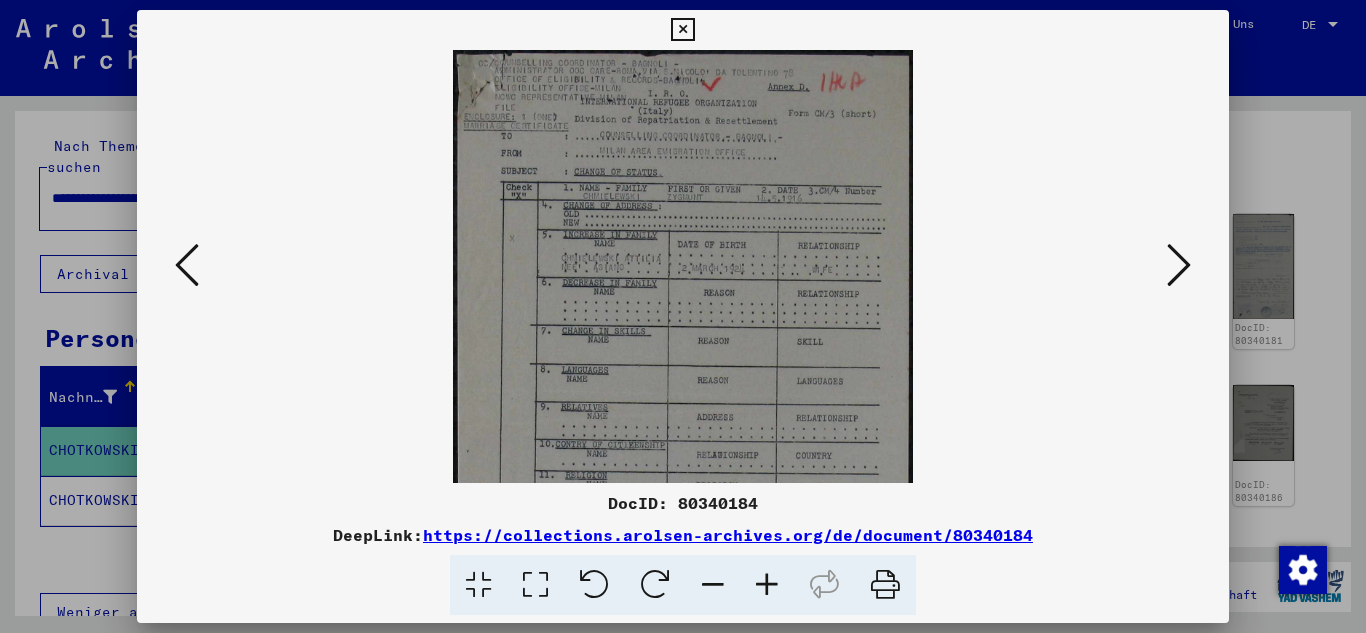 click at bounding box center (767, 585) 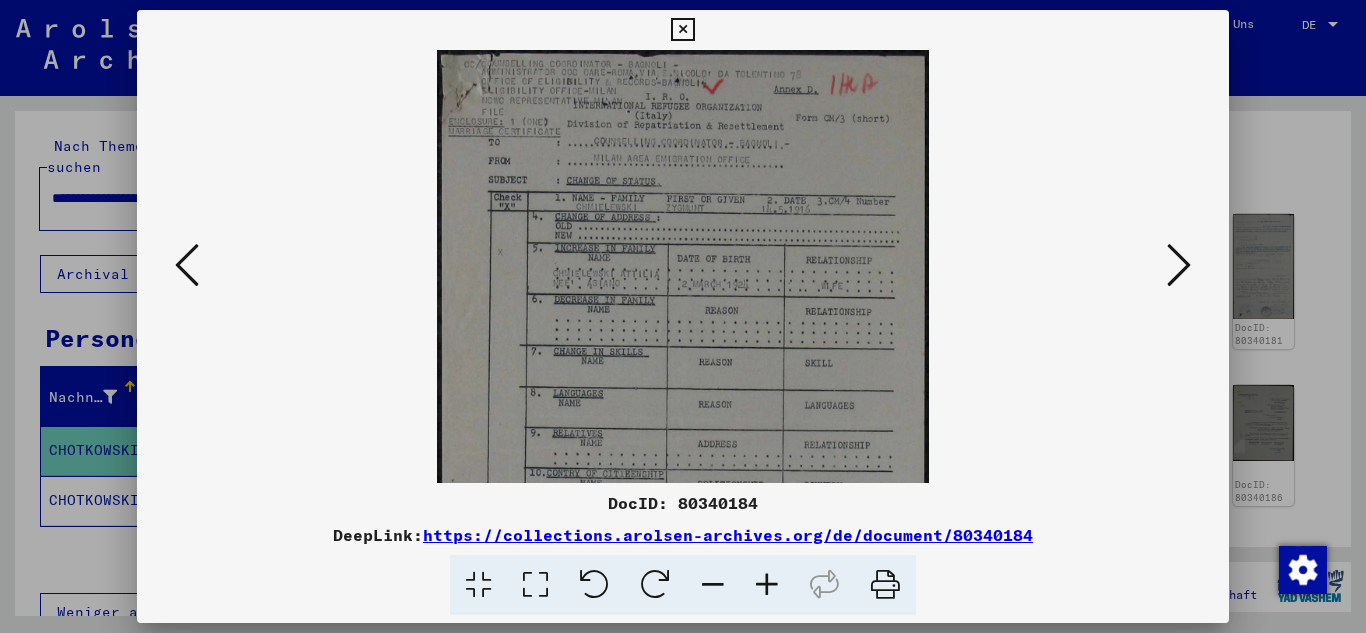 click at bounding box center [767, 585] 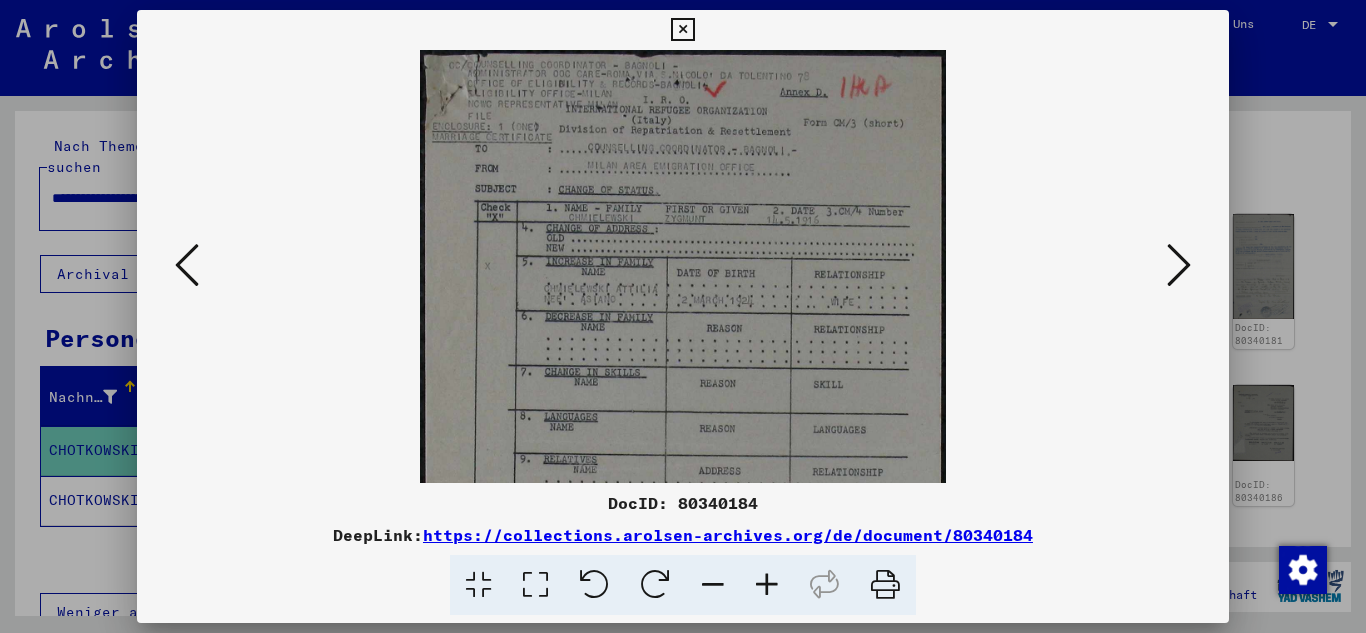click at bounding box center [767, 585] 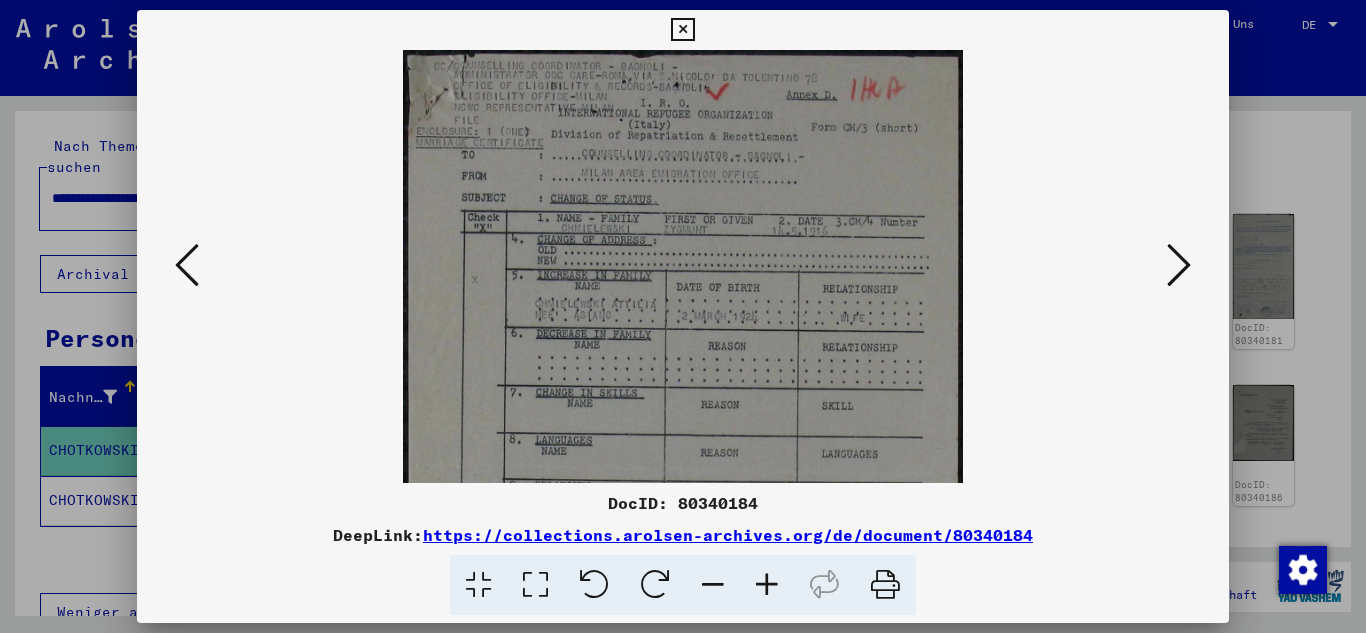 click at bounding box center (767, 585) 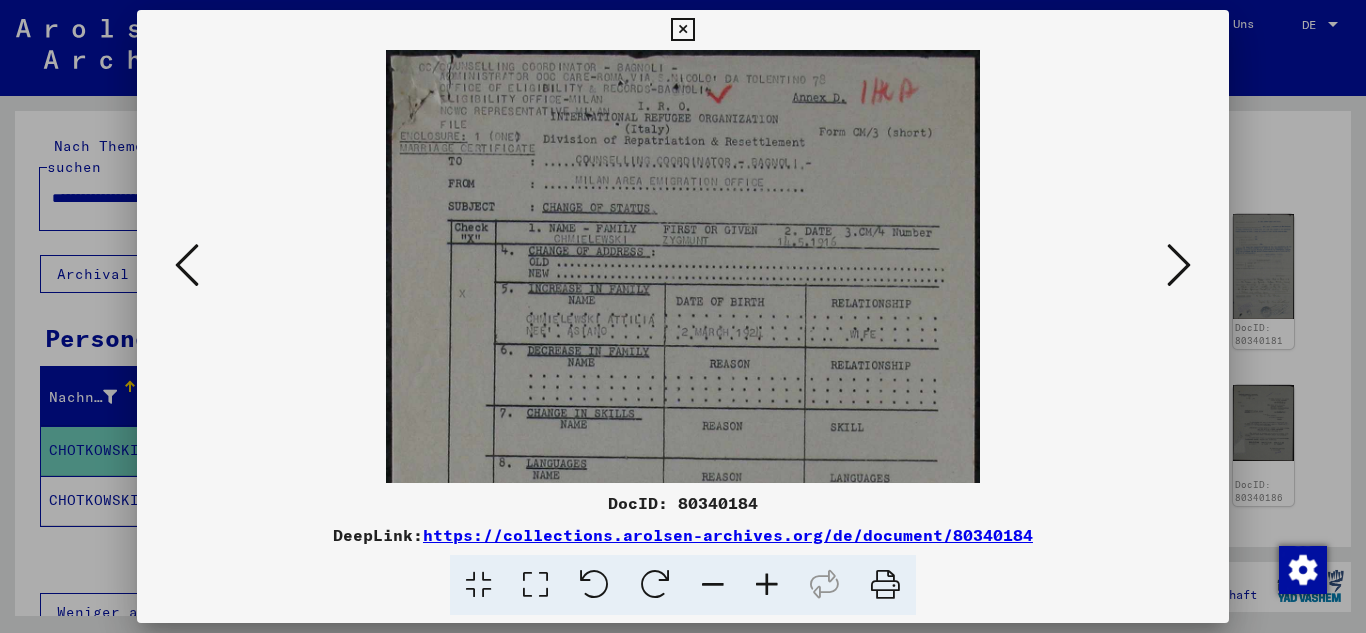 click at bounding box center (767, 585) 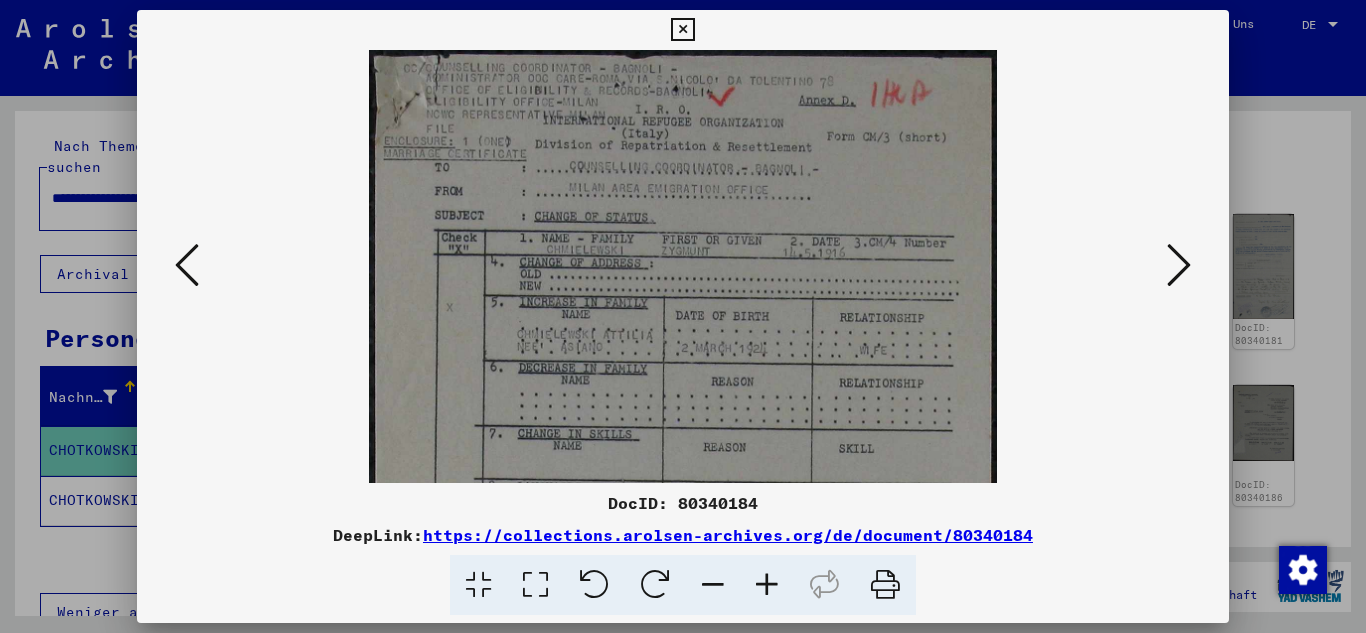click at bounding box center [1179, 265] 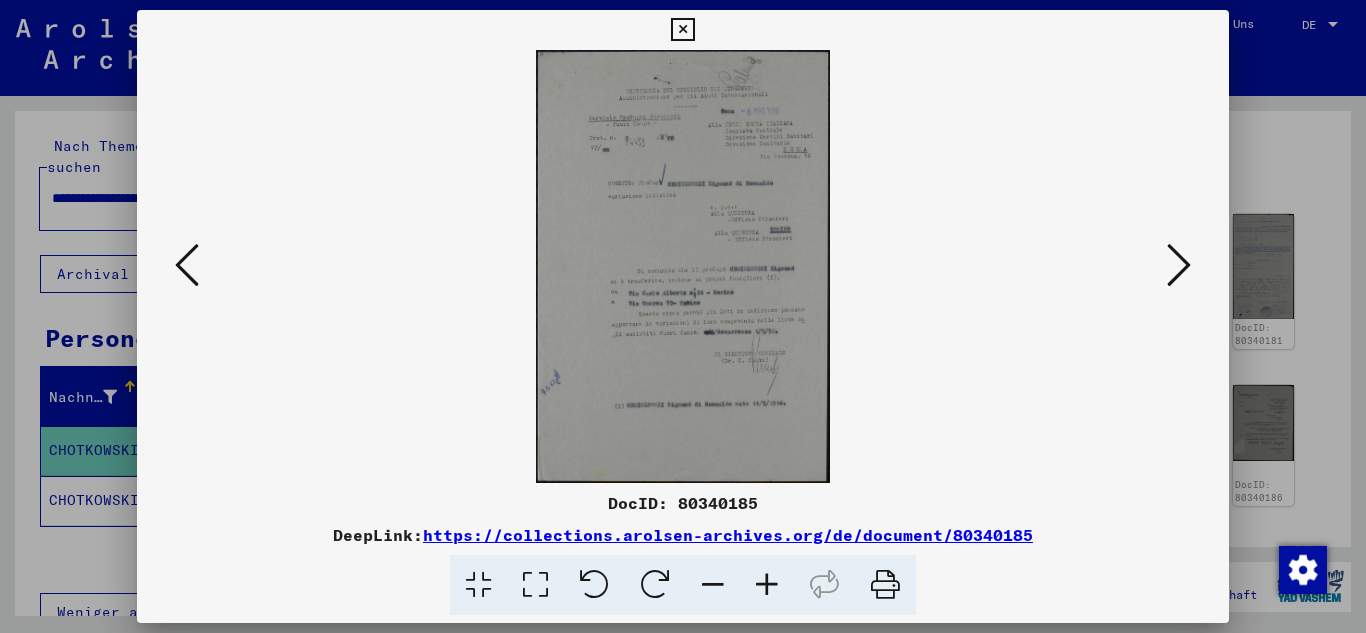 click at bounding box center (1179, 265) 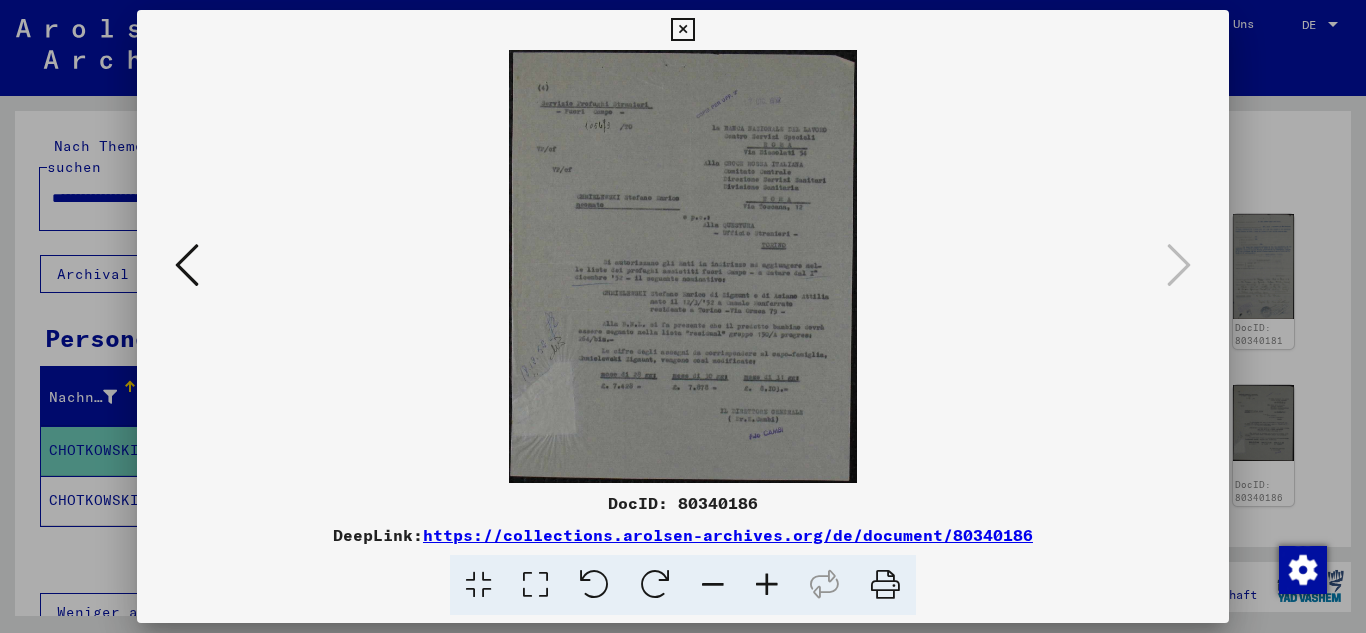 click at bounding box center [682, 30] 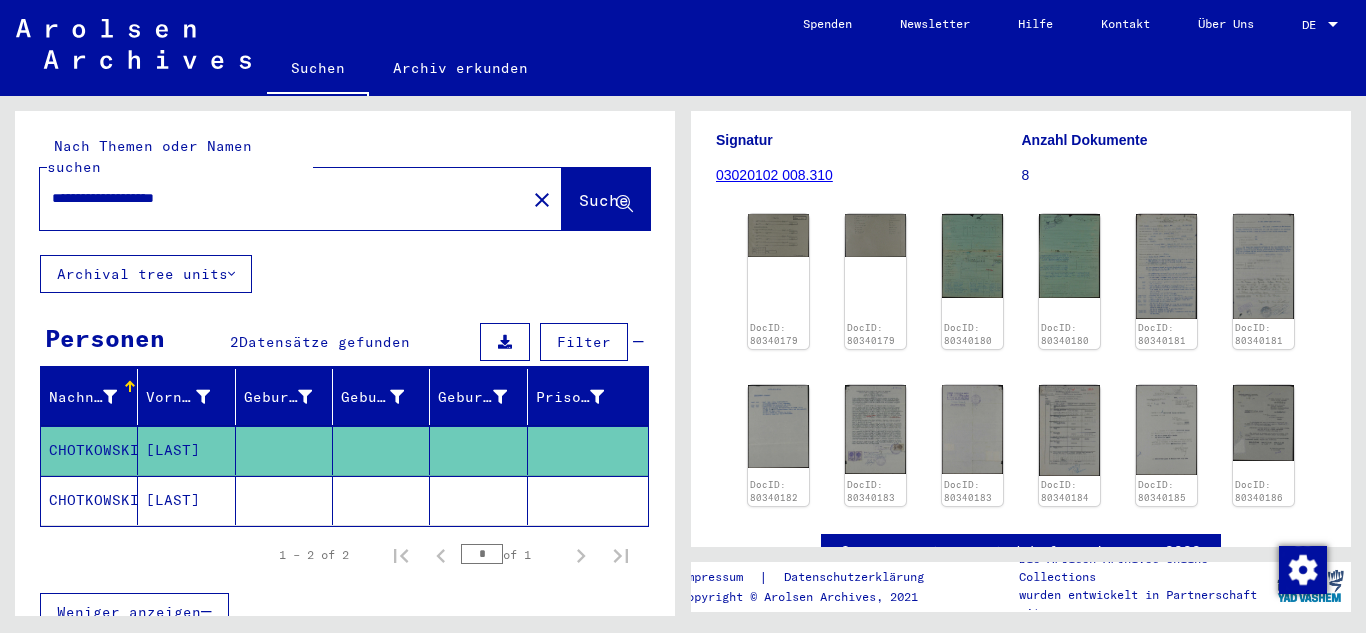 click on "[LAST]" 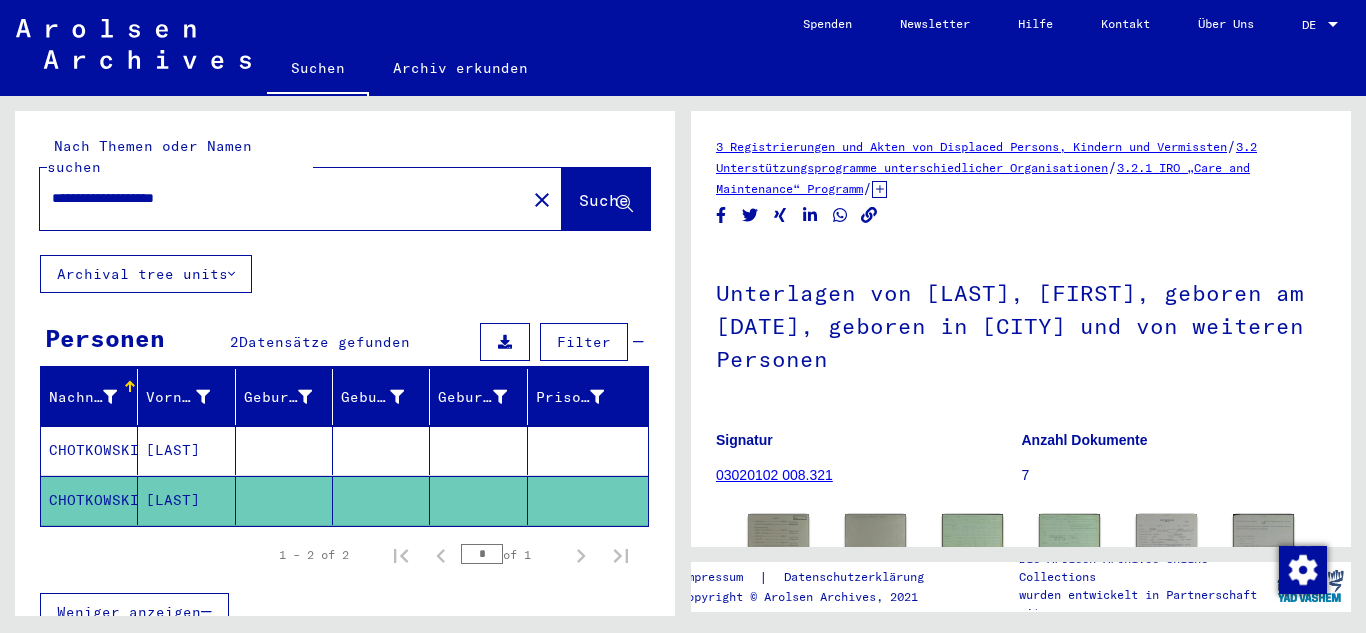 scroll, scrollTop: 289, scrollLeft: 0, axis: vertical 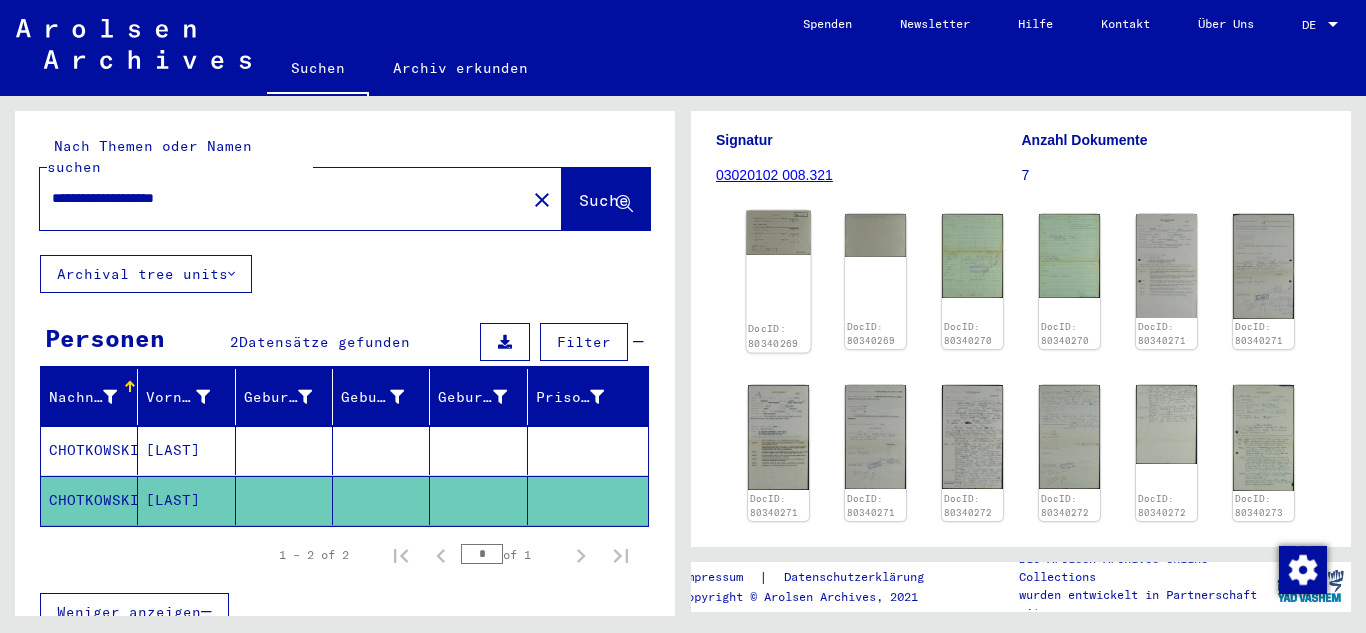 click 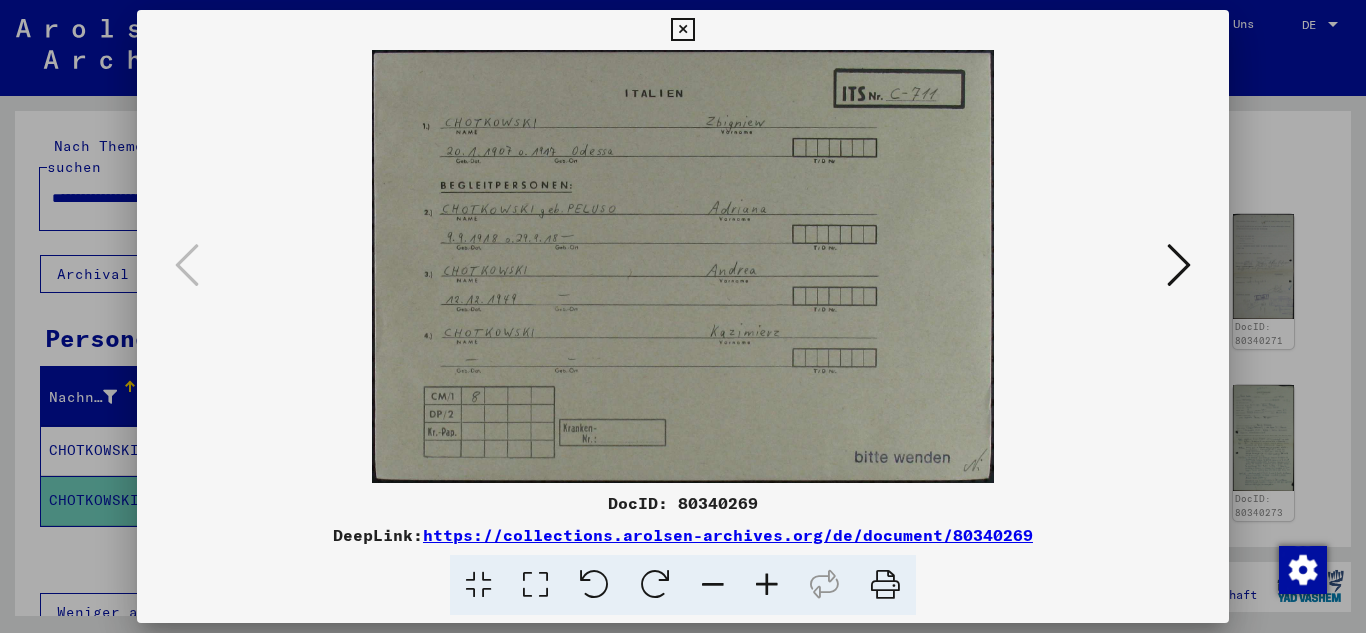 click at bounding box center (1179, 265) 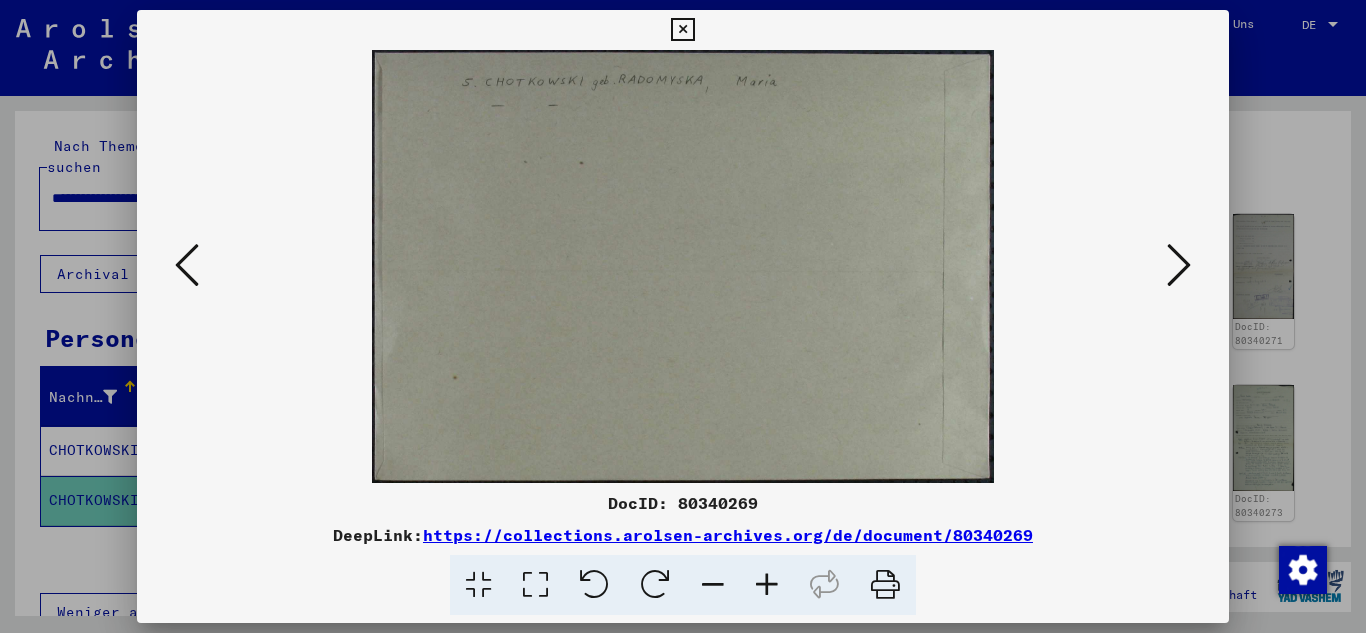 click at bounding box center [1179, 265] 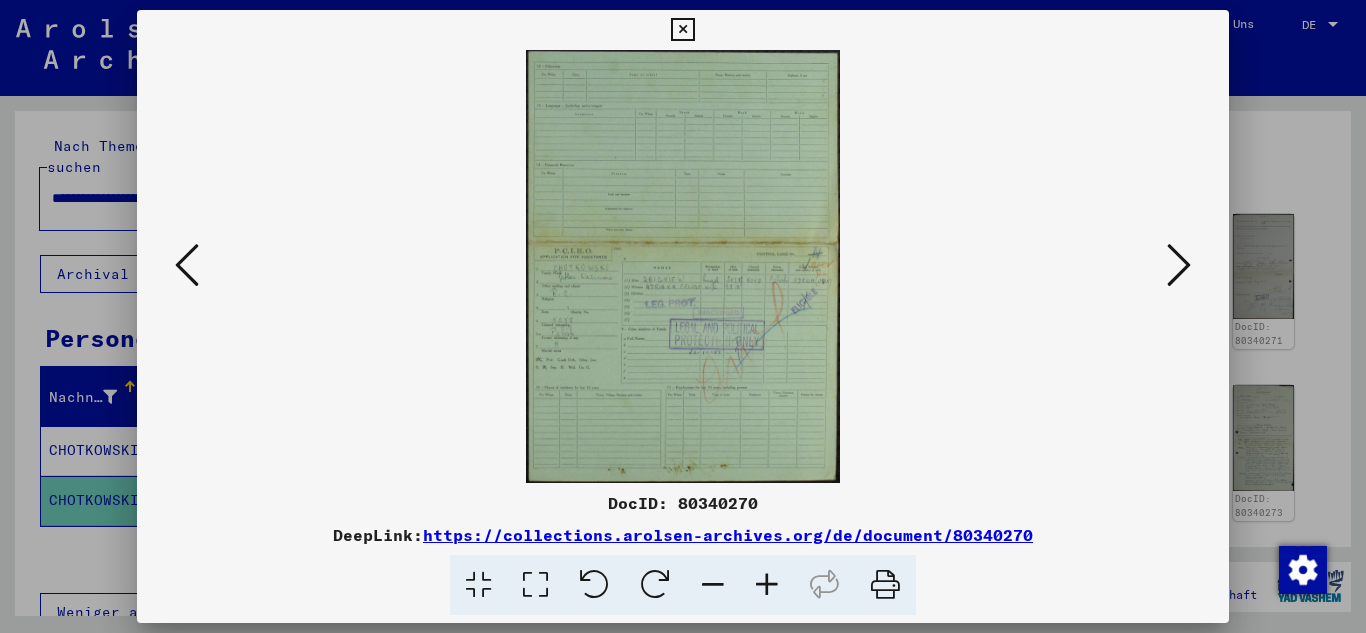 click at bounding box center (1179, 265) 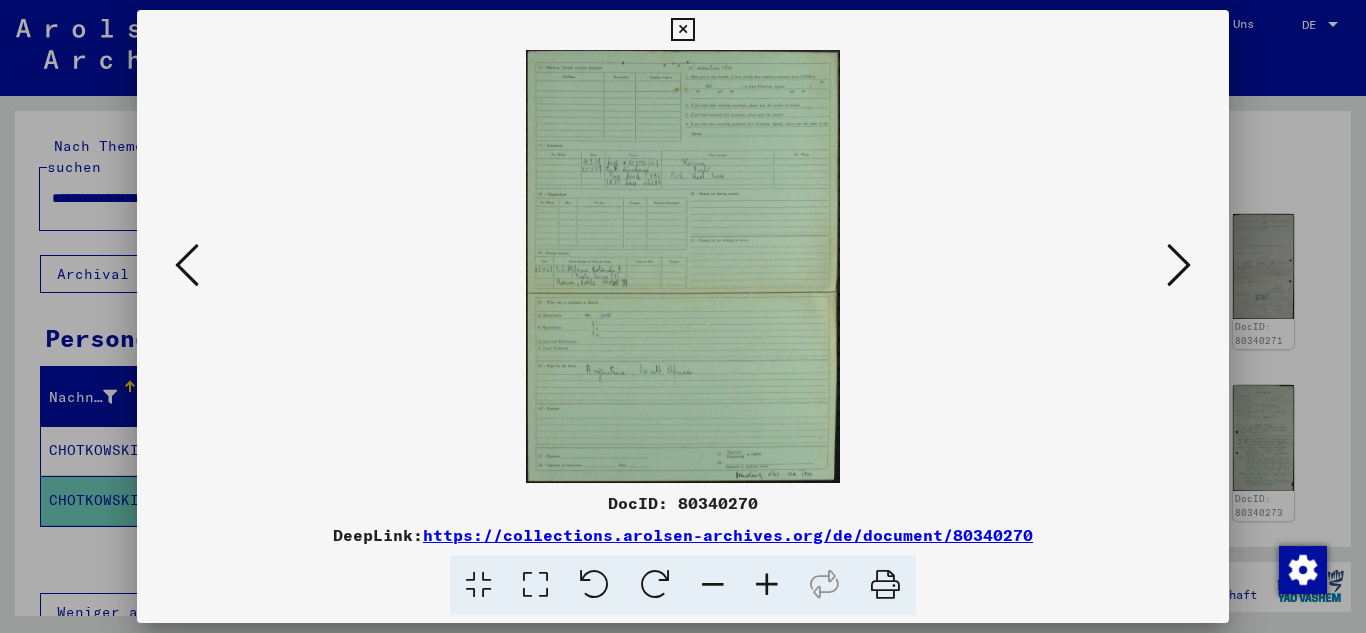 click at bounding box center [1179, 265] 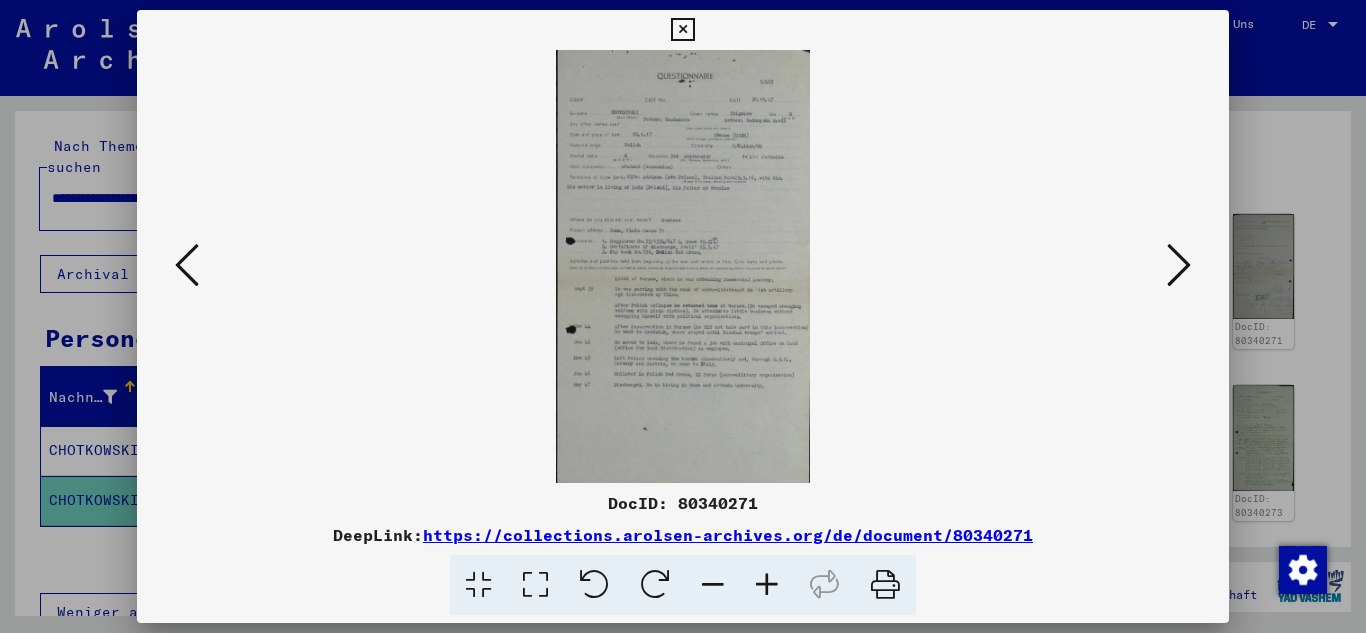 click at bounding box center (1179, 265) 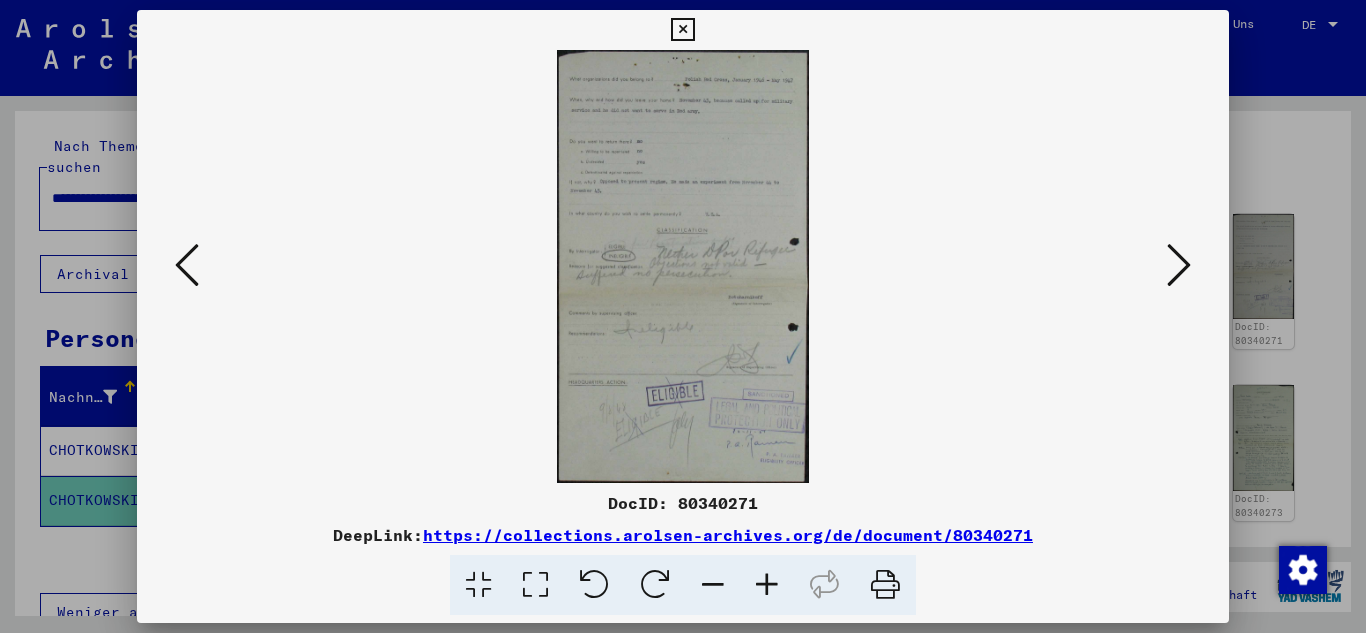 click at bounding box center (1179, 265) 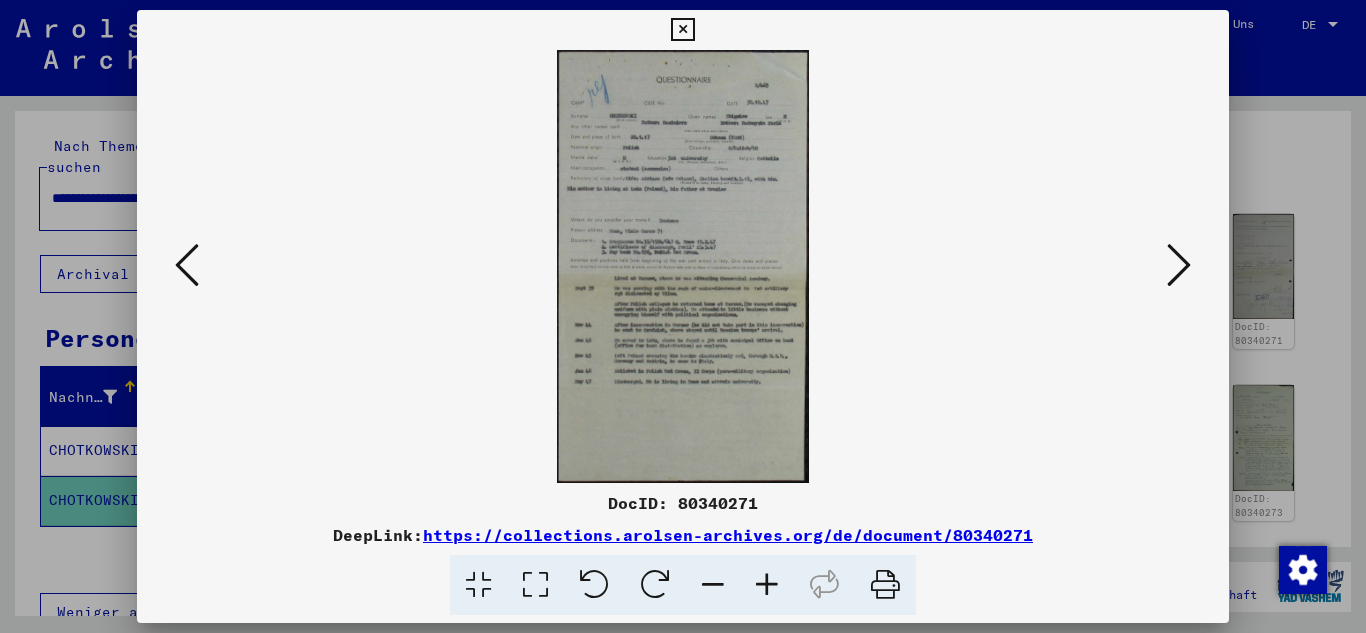 click at bounding box center [682, 30] 